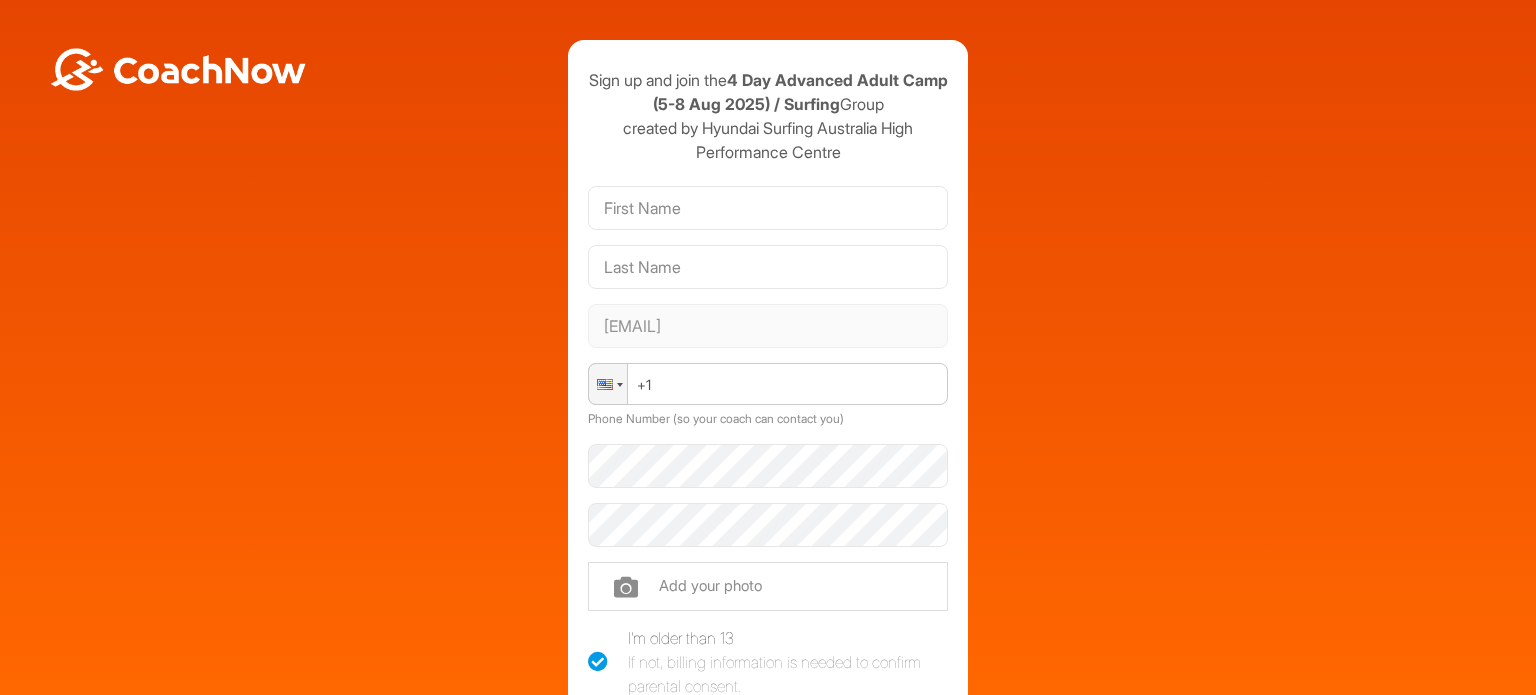 scroll, scrollTop: 0, scrollLeft: 0, axis: both 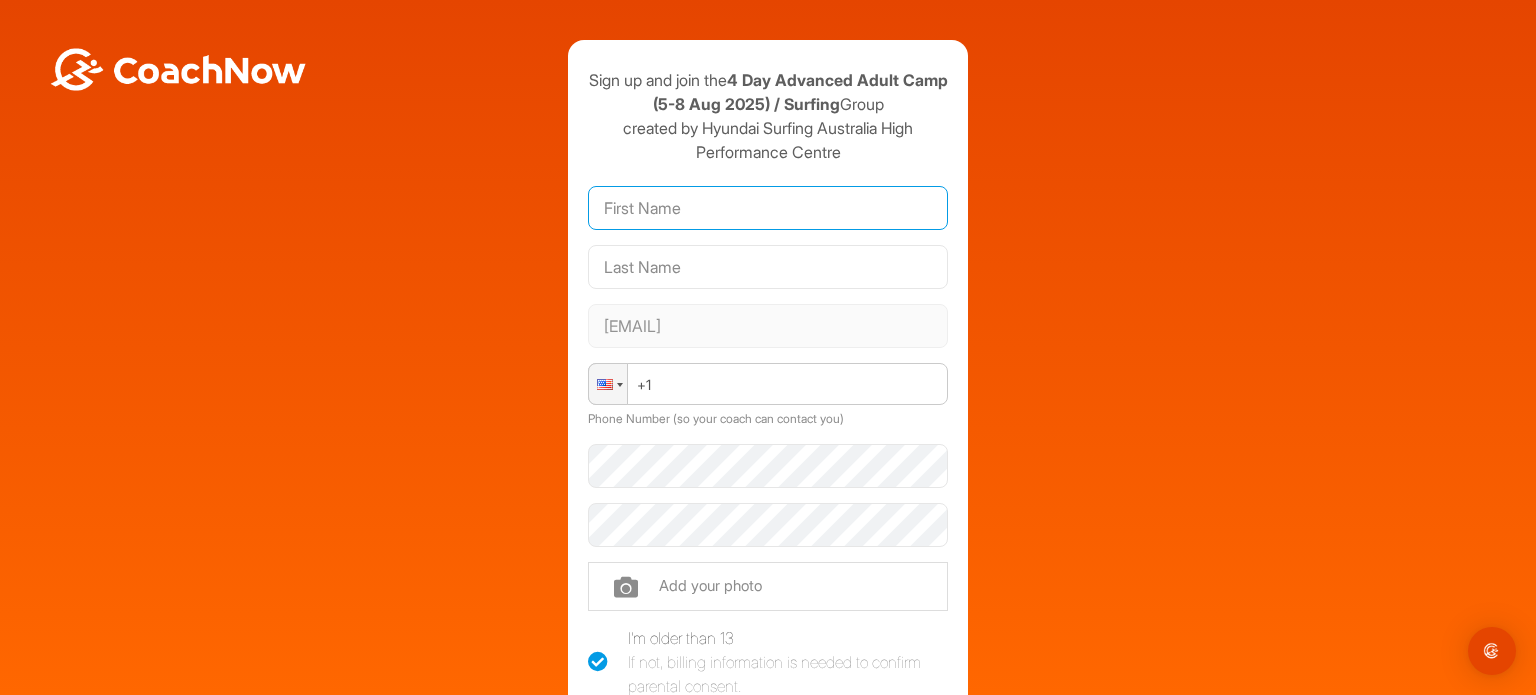 click at bounding box center (768, 208) 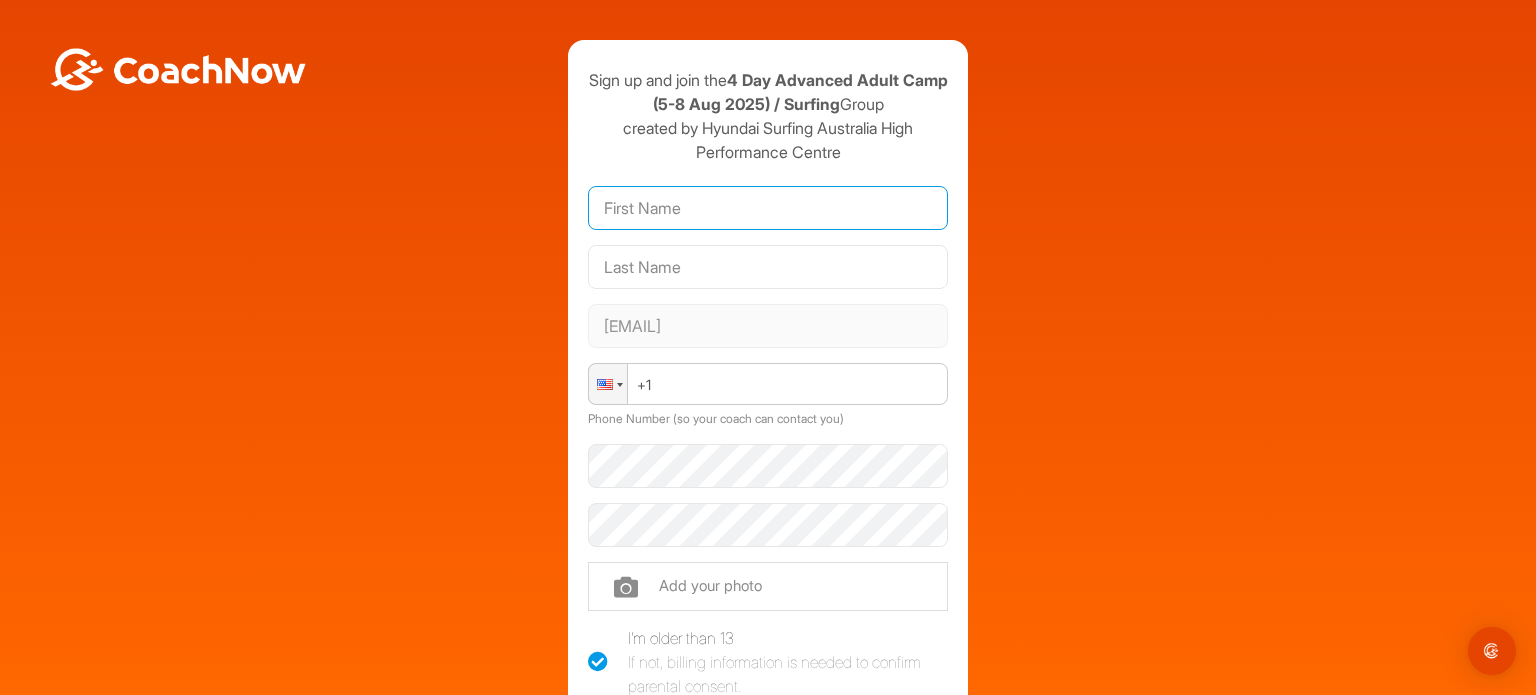 type on "w" 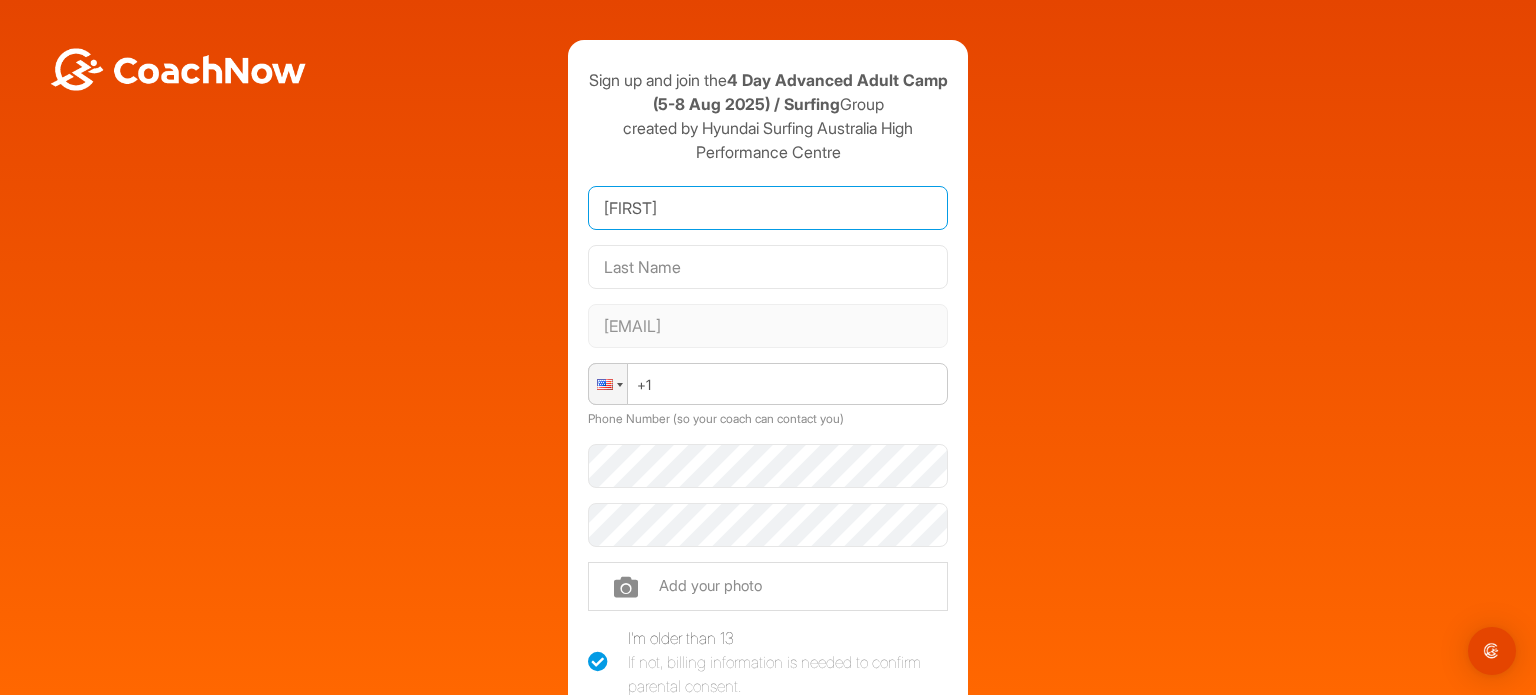 type on "[FIRST]" 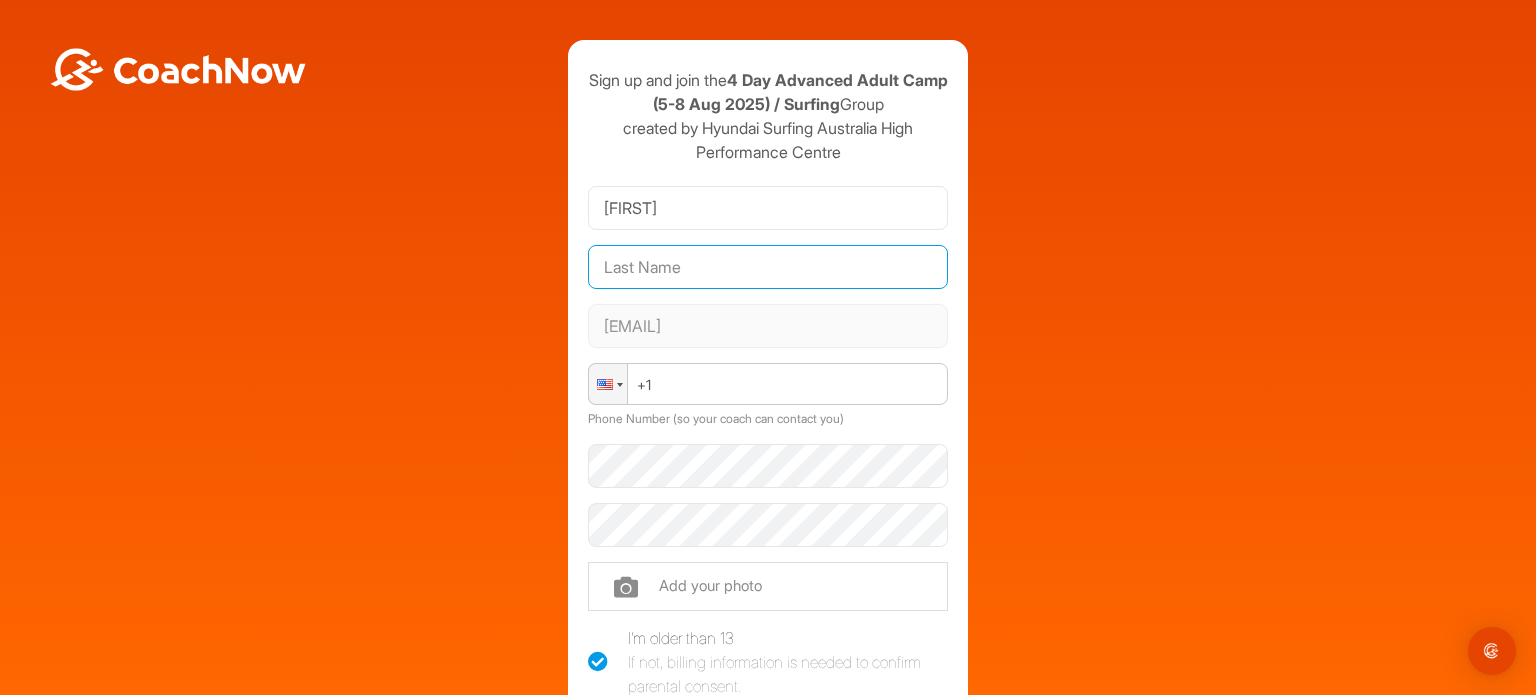 click at bounding box center [768, 267] 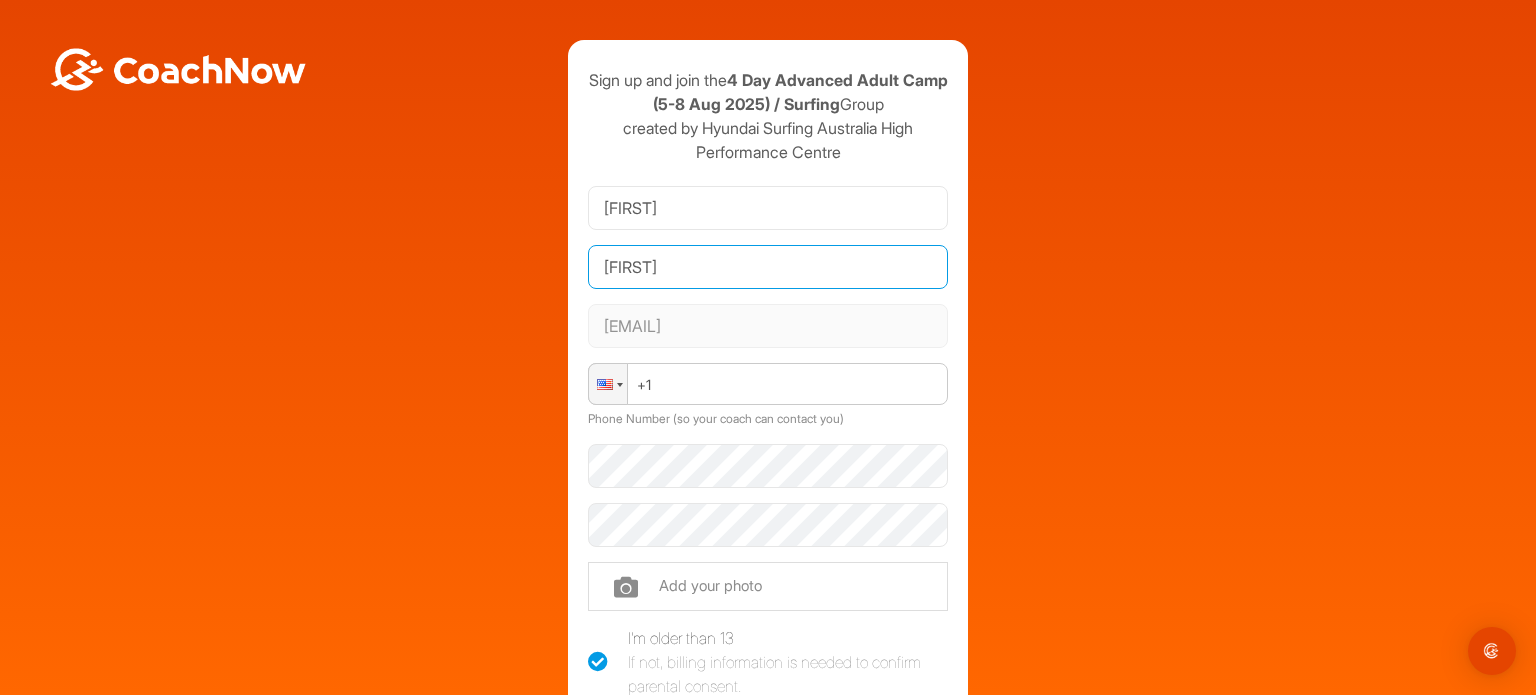type on "[FIRST]" 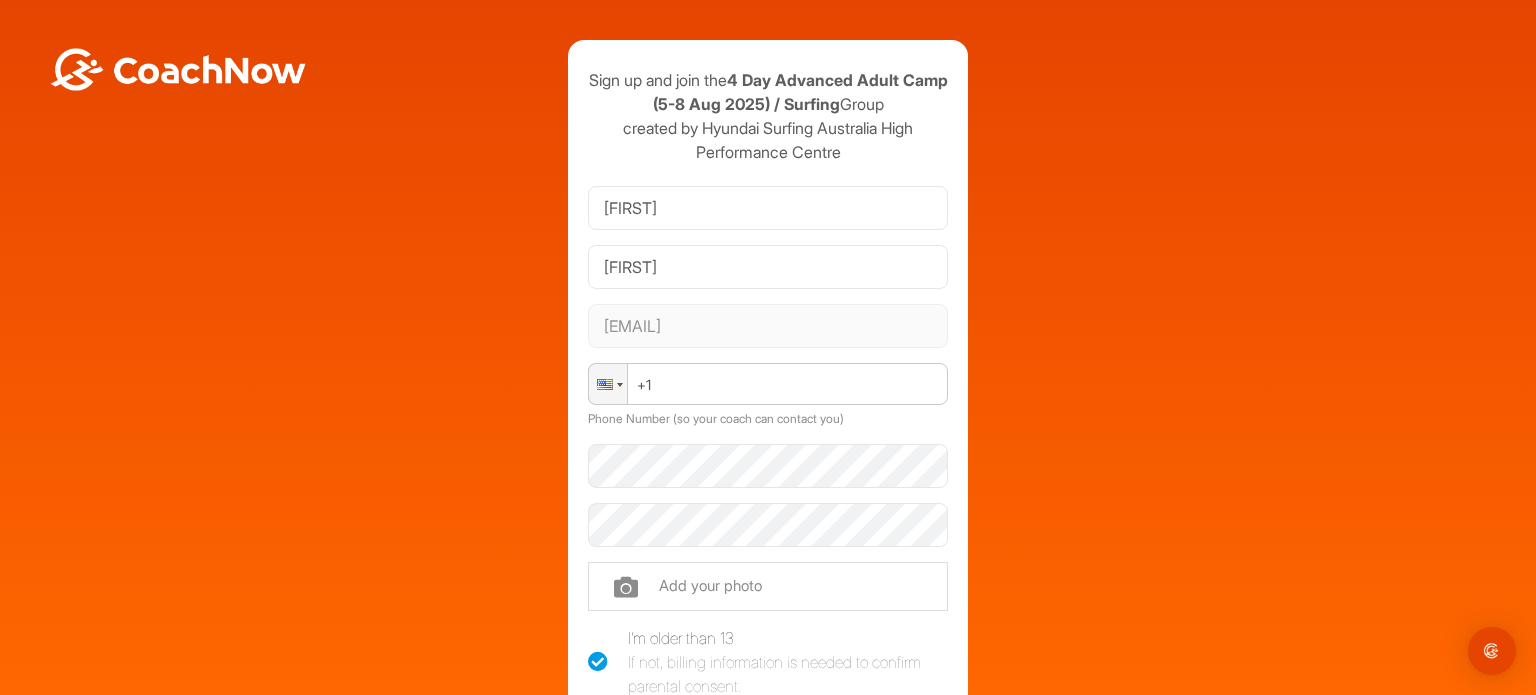 click at bounding box center [608, 384] 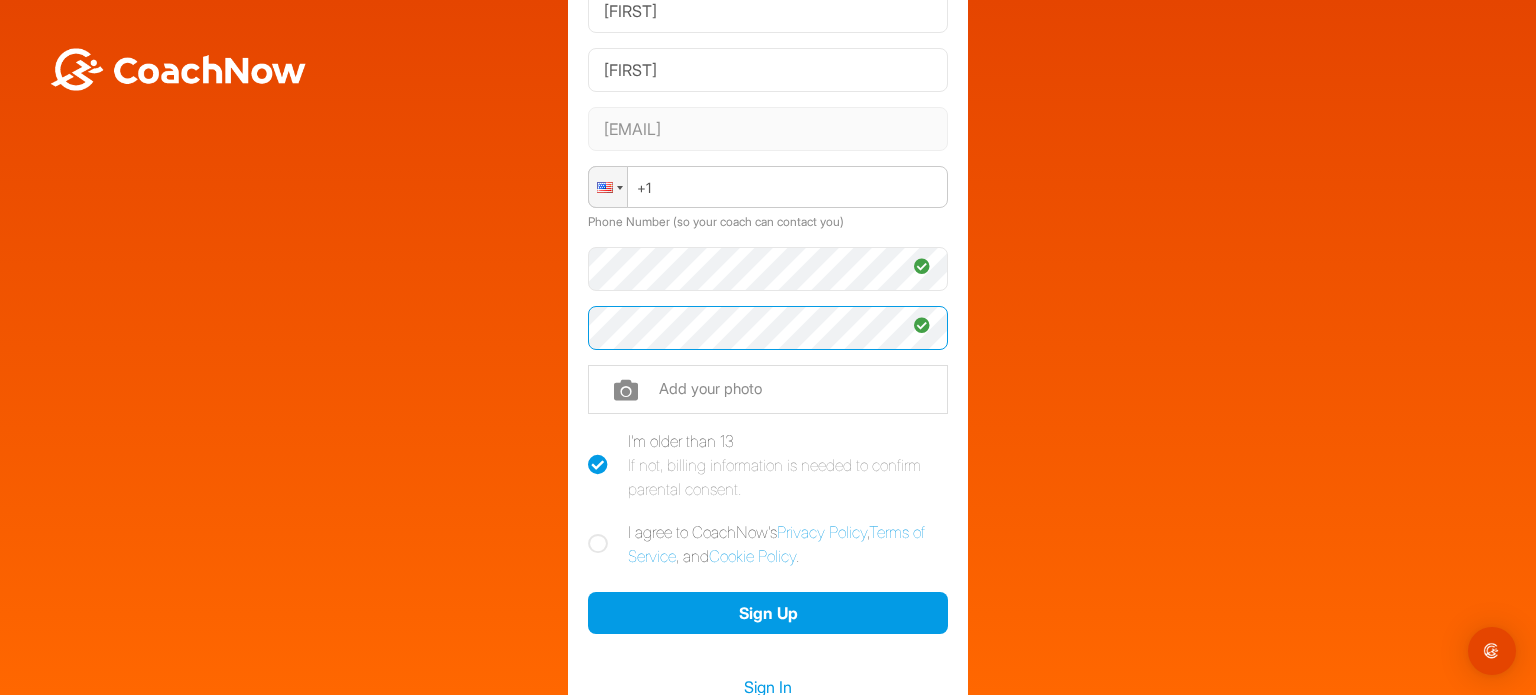 scroll, scrollTop: 300, scrollLeft: 0, axis: vertical 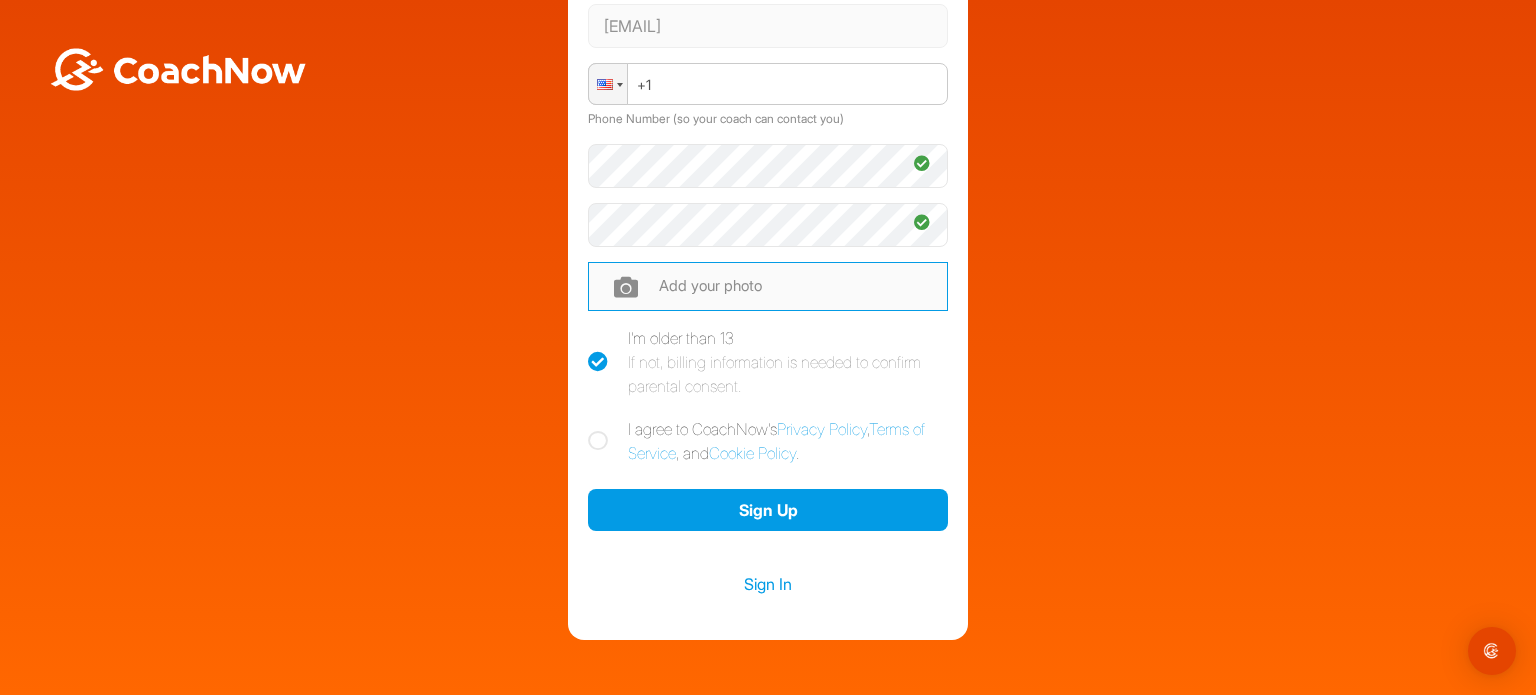 click at bounding box center (768, 286) 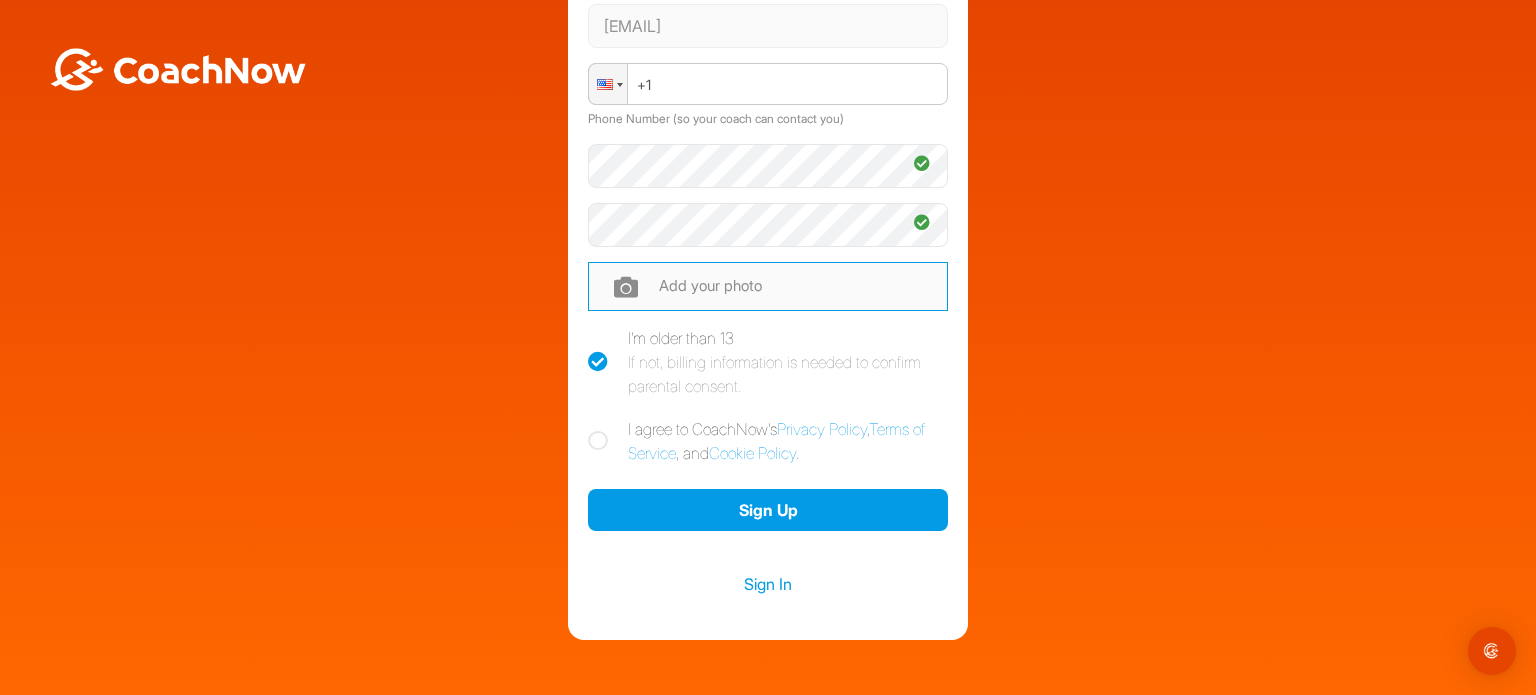 type on "C:\fakepath\[FIRST] at surf lakes-2.jpg" 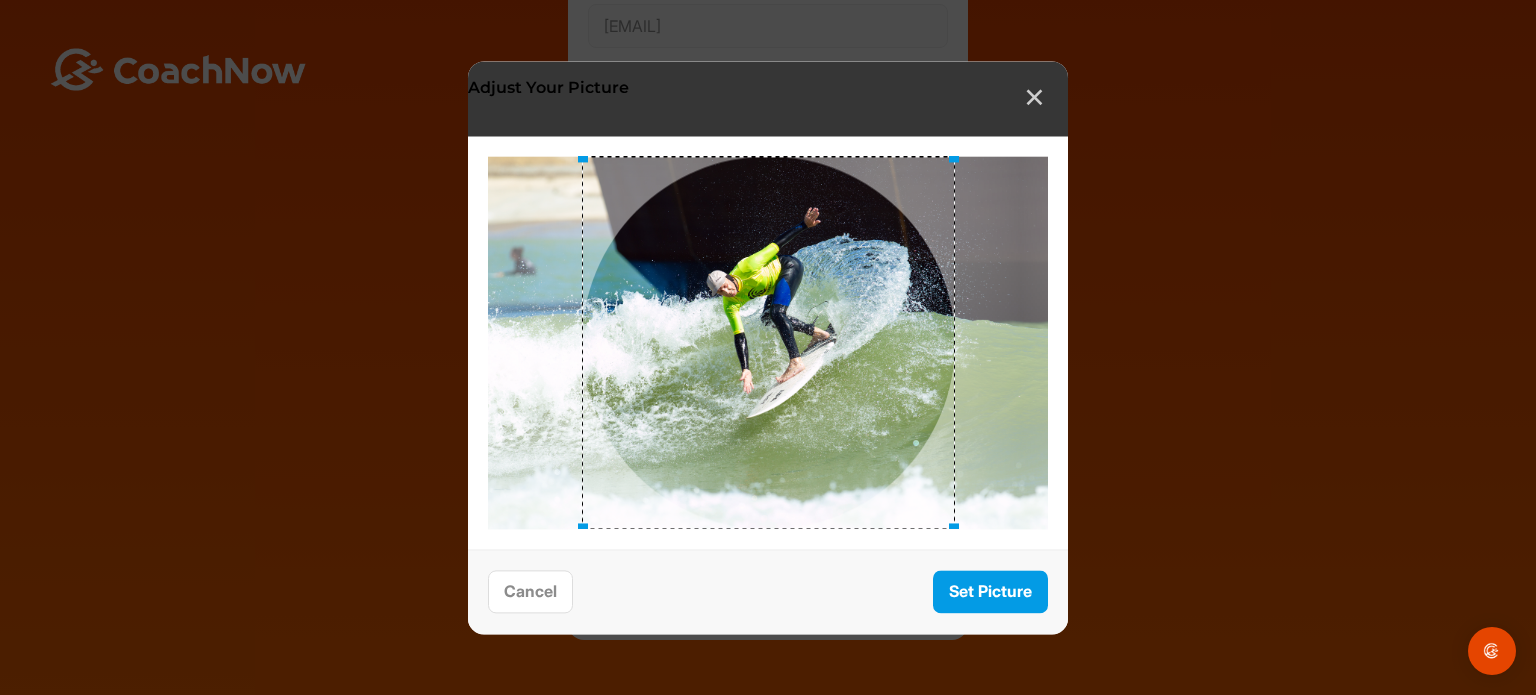 drag, startPoint x: 953, startPoint y: 526, endPoint x: 955, endPoint y: 494, distance: 32.06244 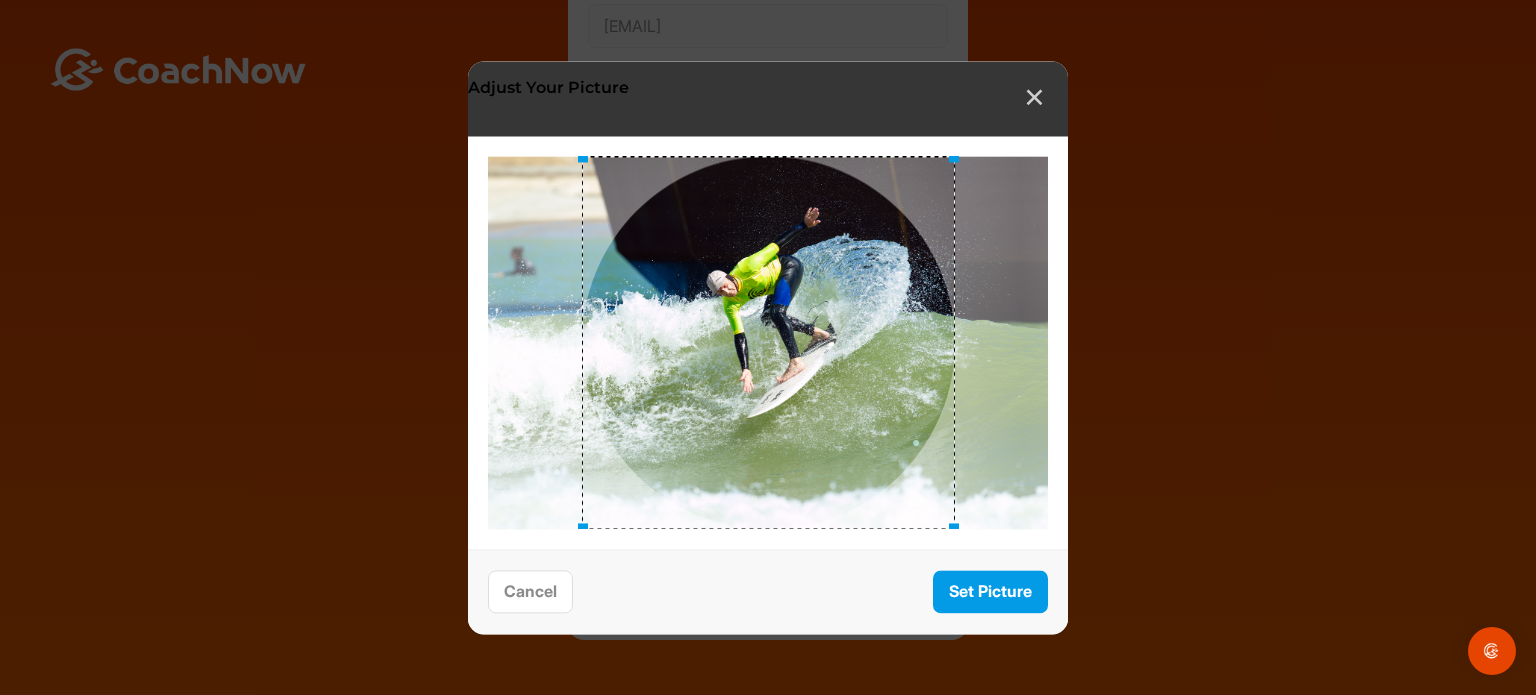click at bounding box center (768, 342) 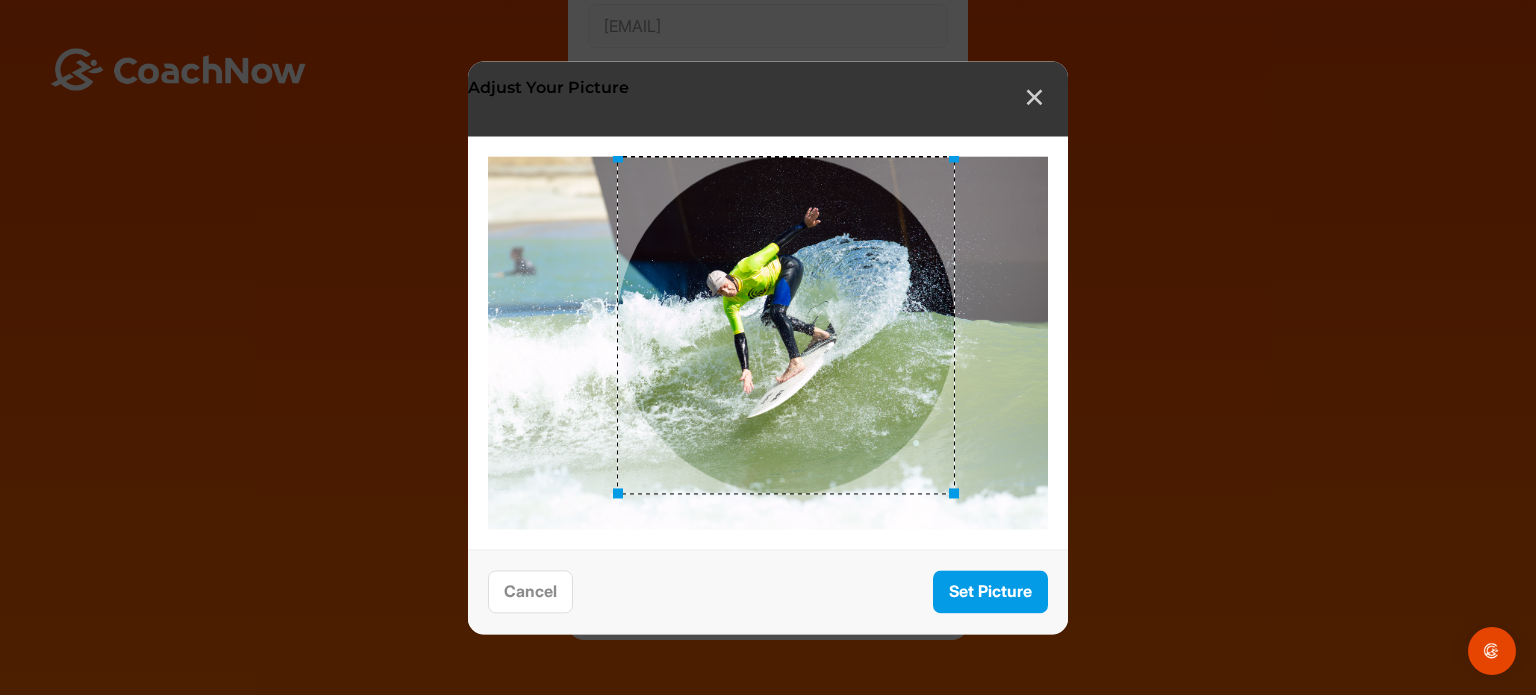drag, startPoint x: 578, startPoint y: 527, endPoint x: 613, endPoint y: 463, distance: 72.94518 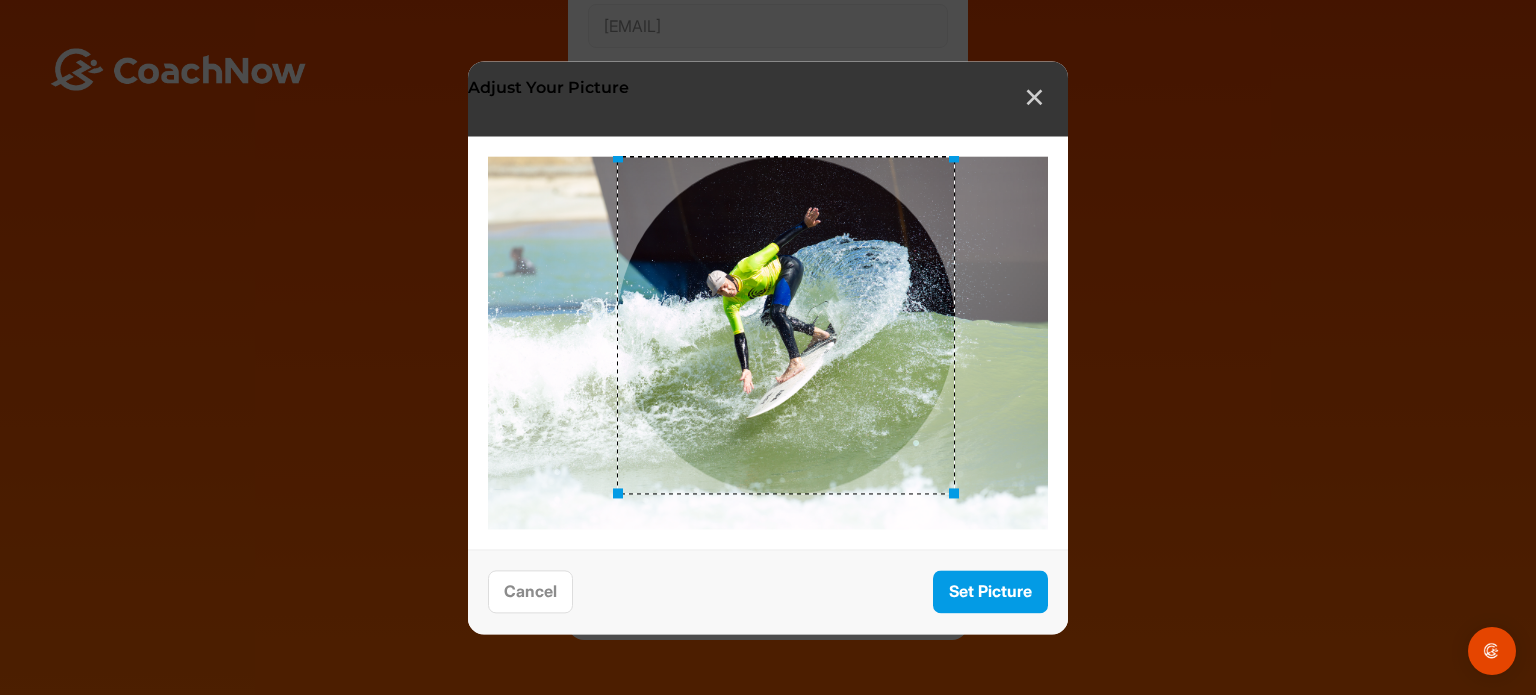 click at bounding box center (768, 342) 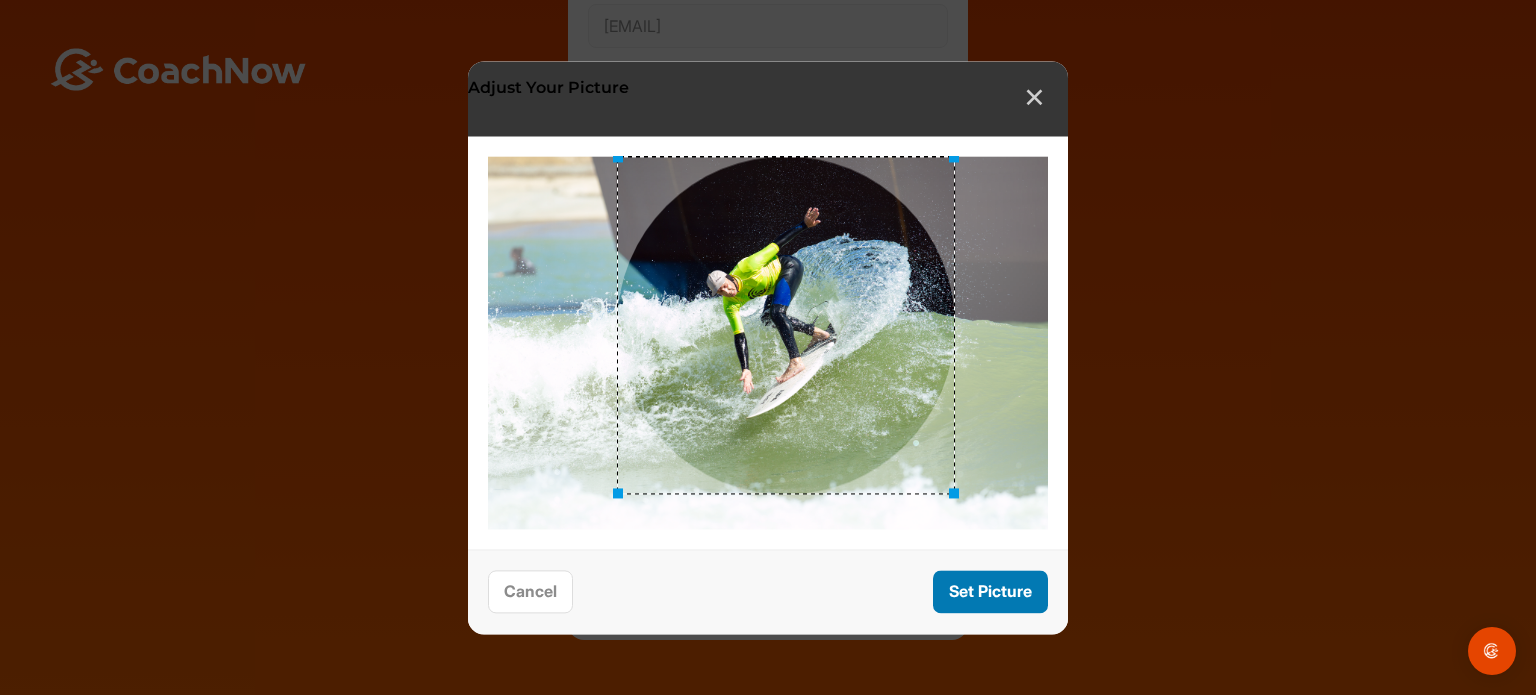 click on "Set Picture" at bounding box center (990, 591) 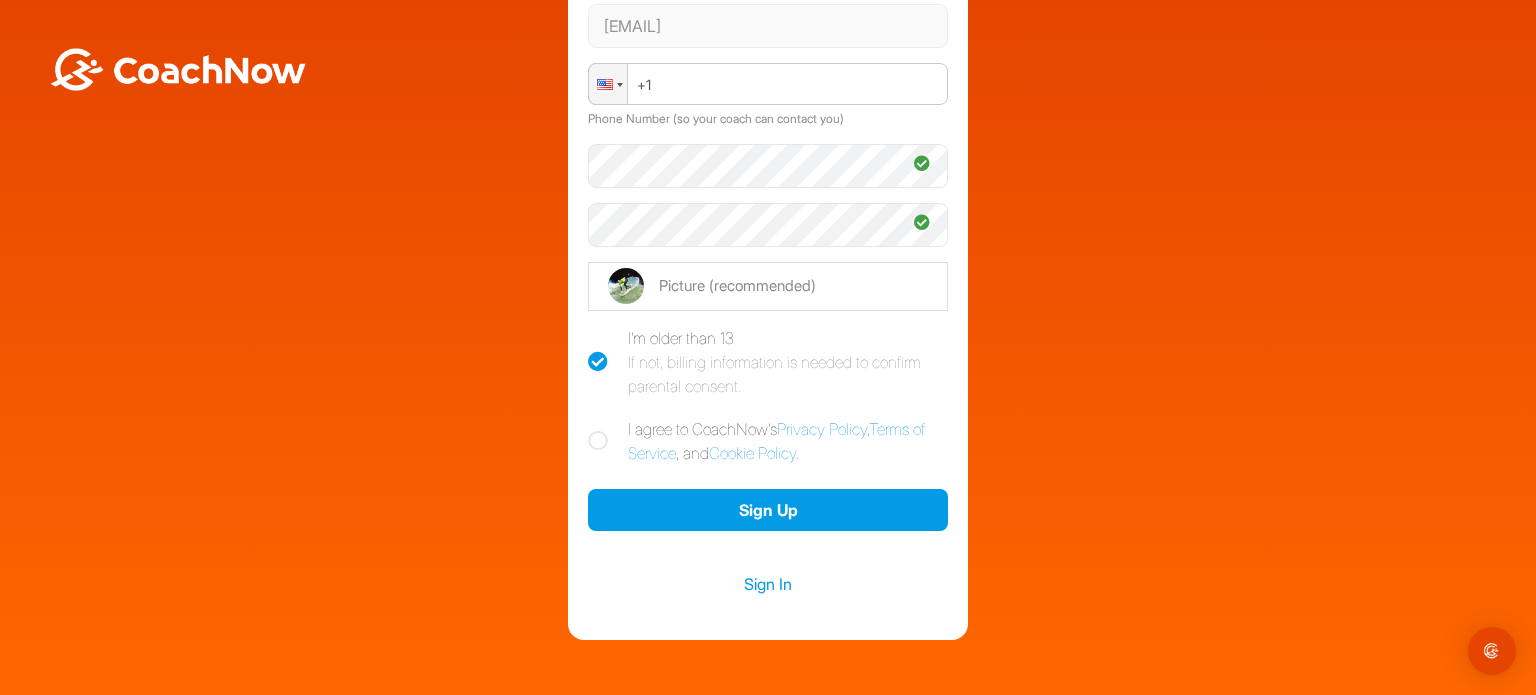 click at bounding box center [598, 441] 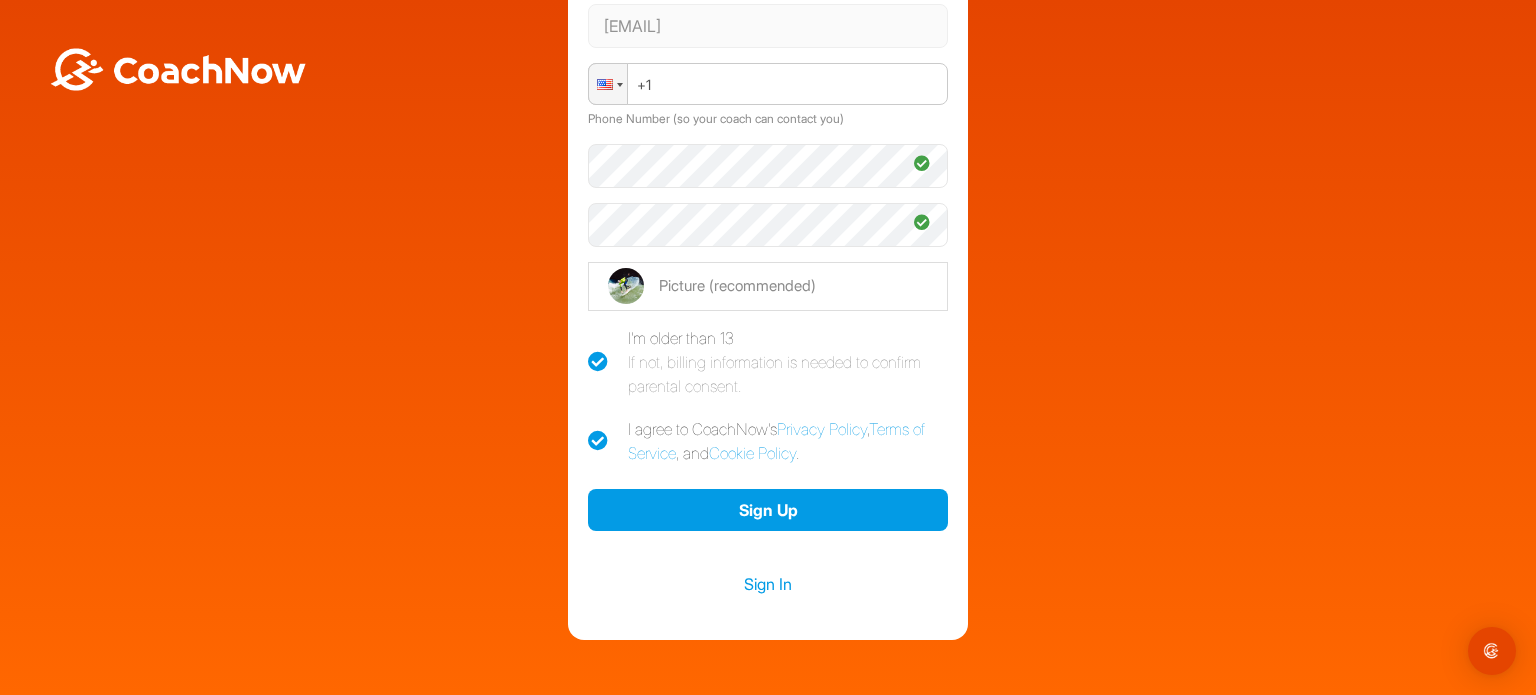 checkbox on "true" 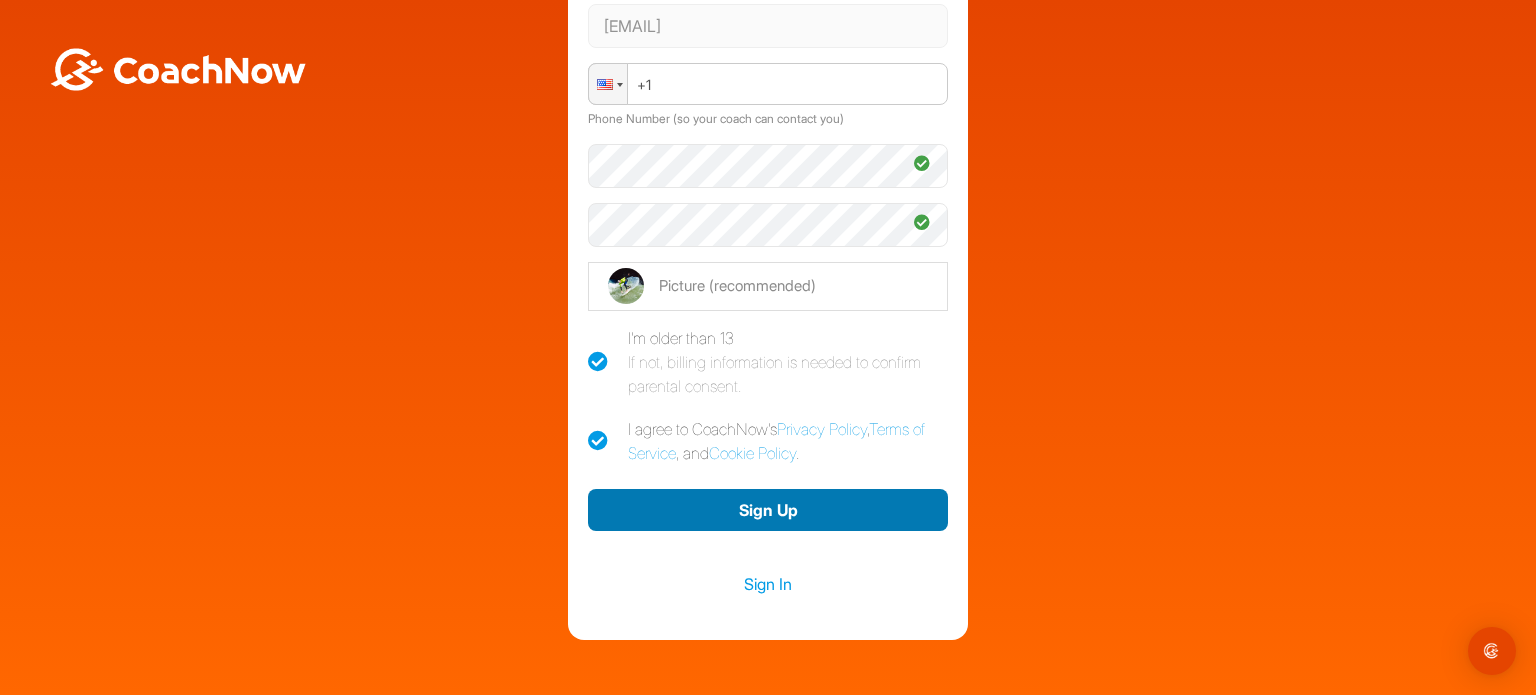 click on "Sign Up" at bounding box center [768, 510] 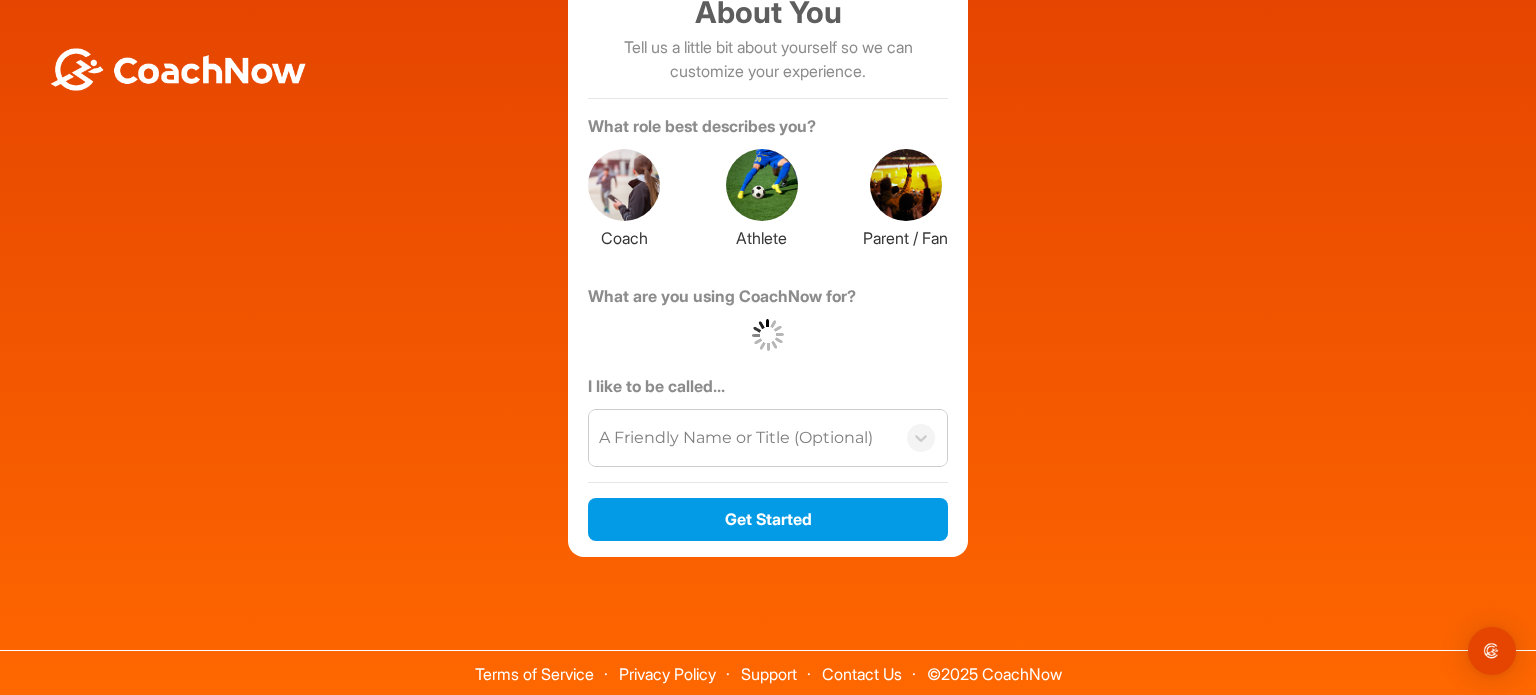scroll, scrollTop: 215, scrollLeft: 0, axis: vertical 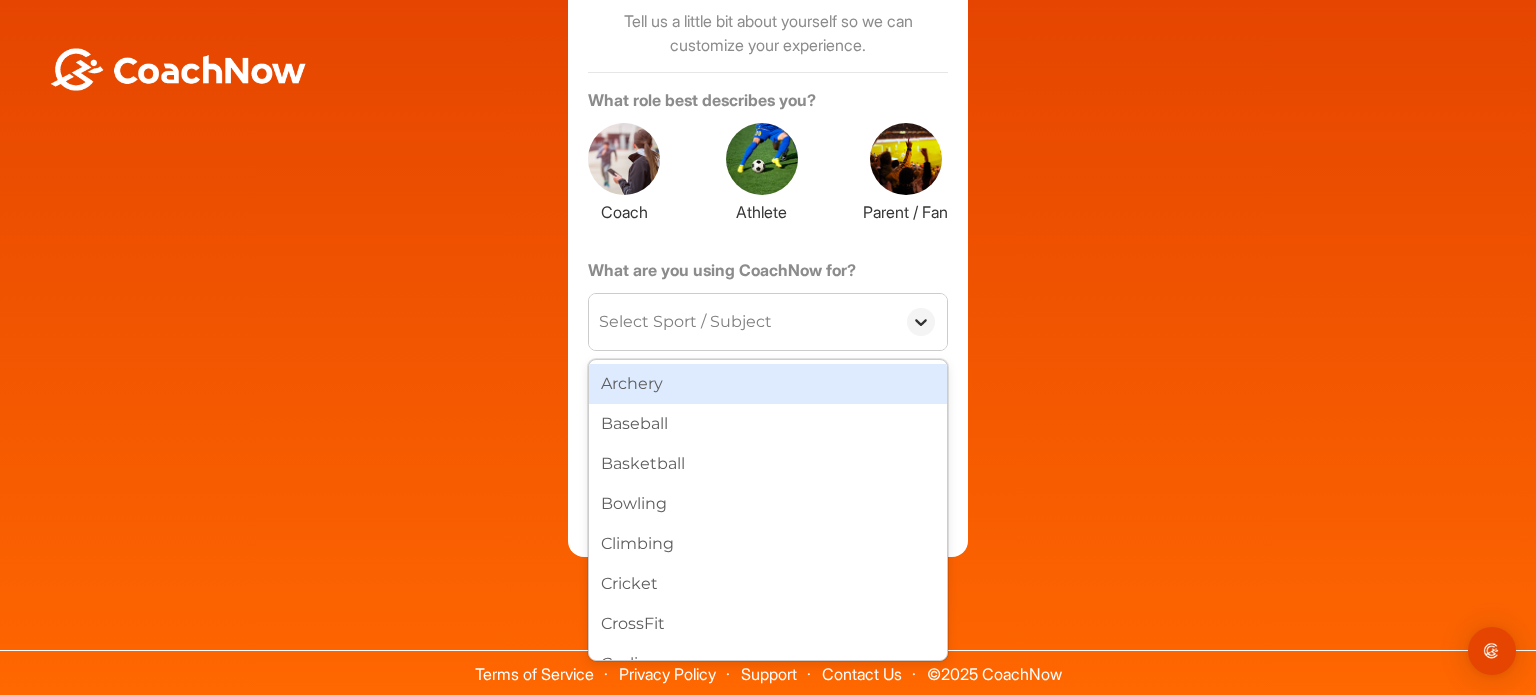 click 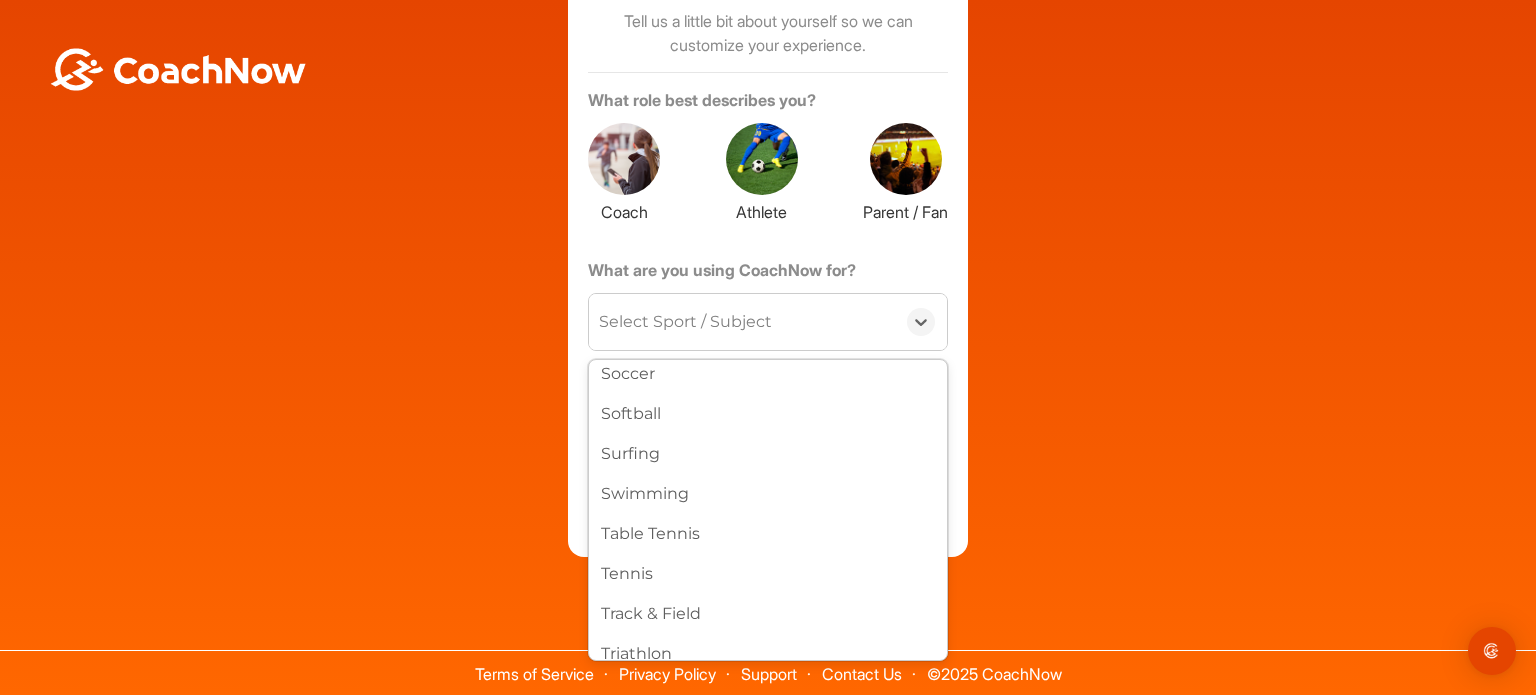 scroll, scrollTop: 1100, scrollLeft: 0, axis: vertical 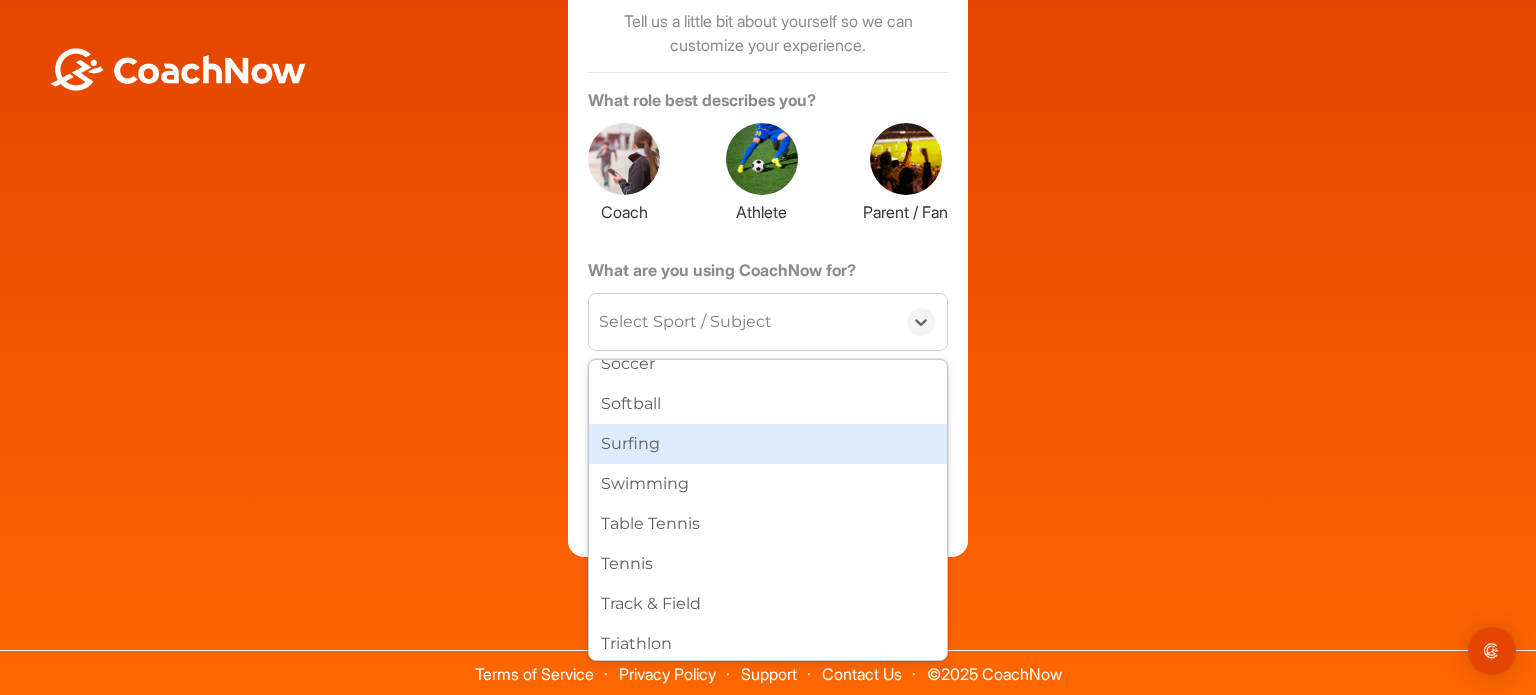 click on "Surfing" at bounding box center (768, 444) 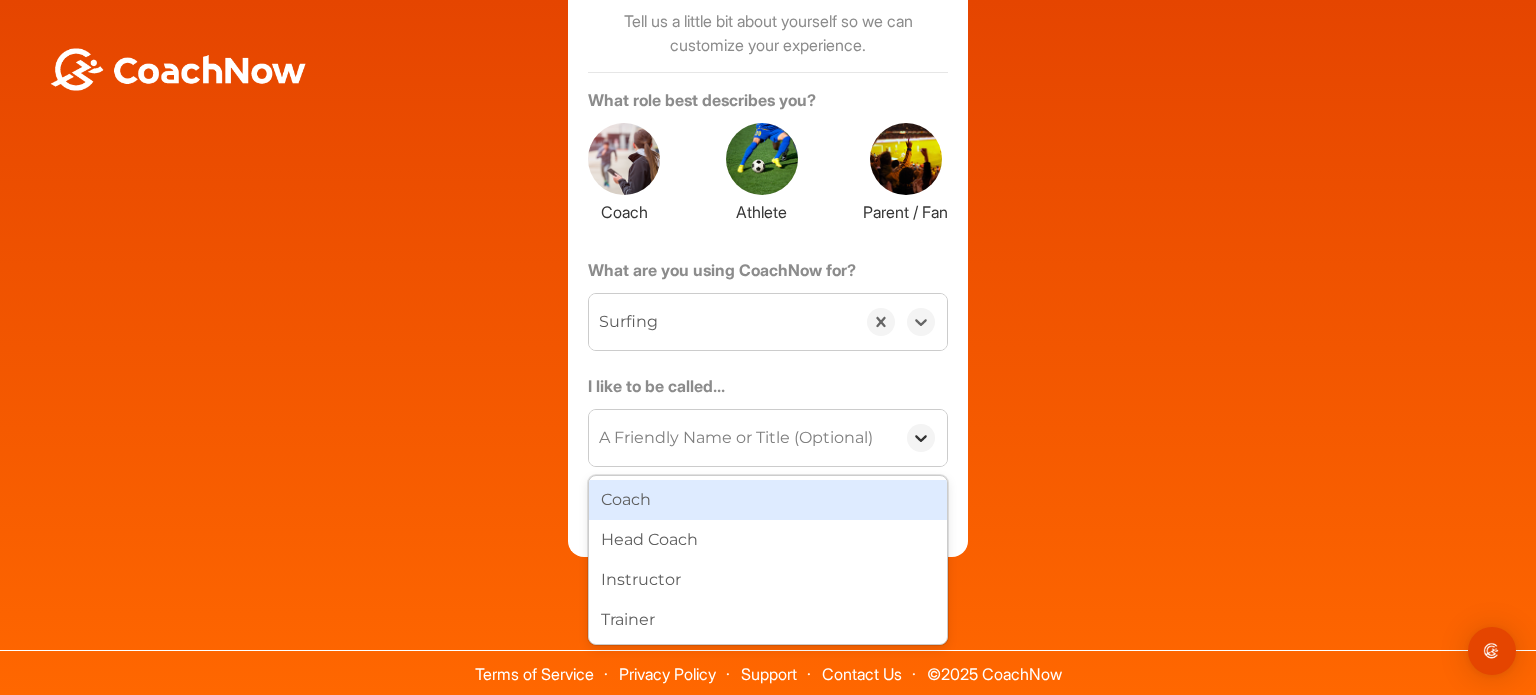 click 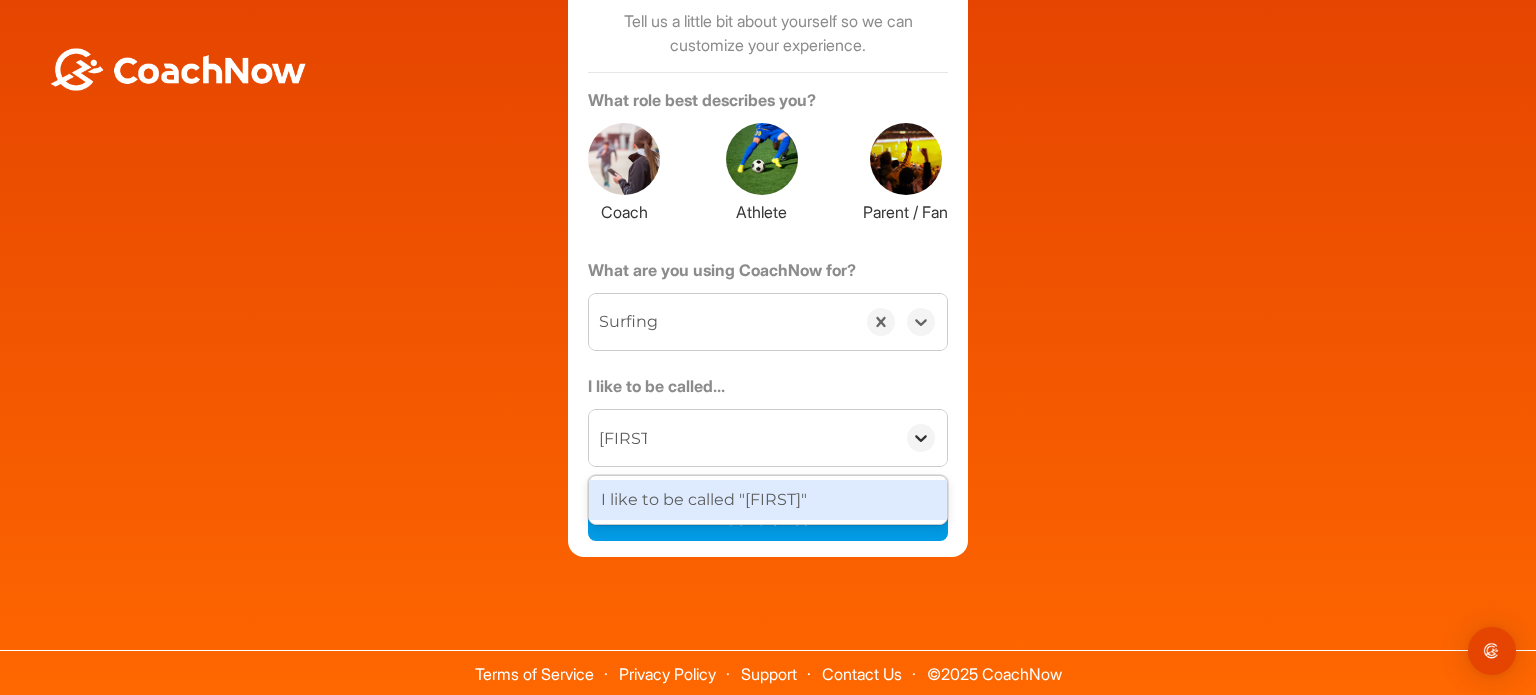 type on "[FIRST]" 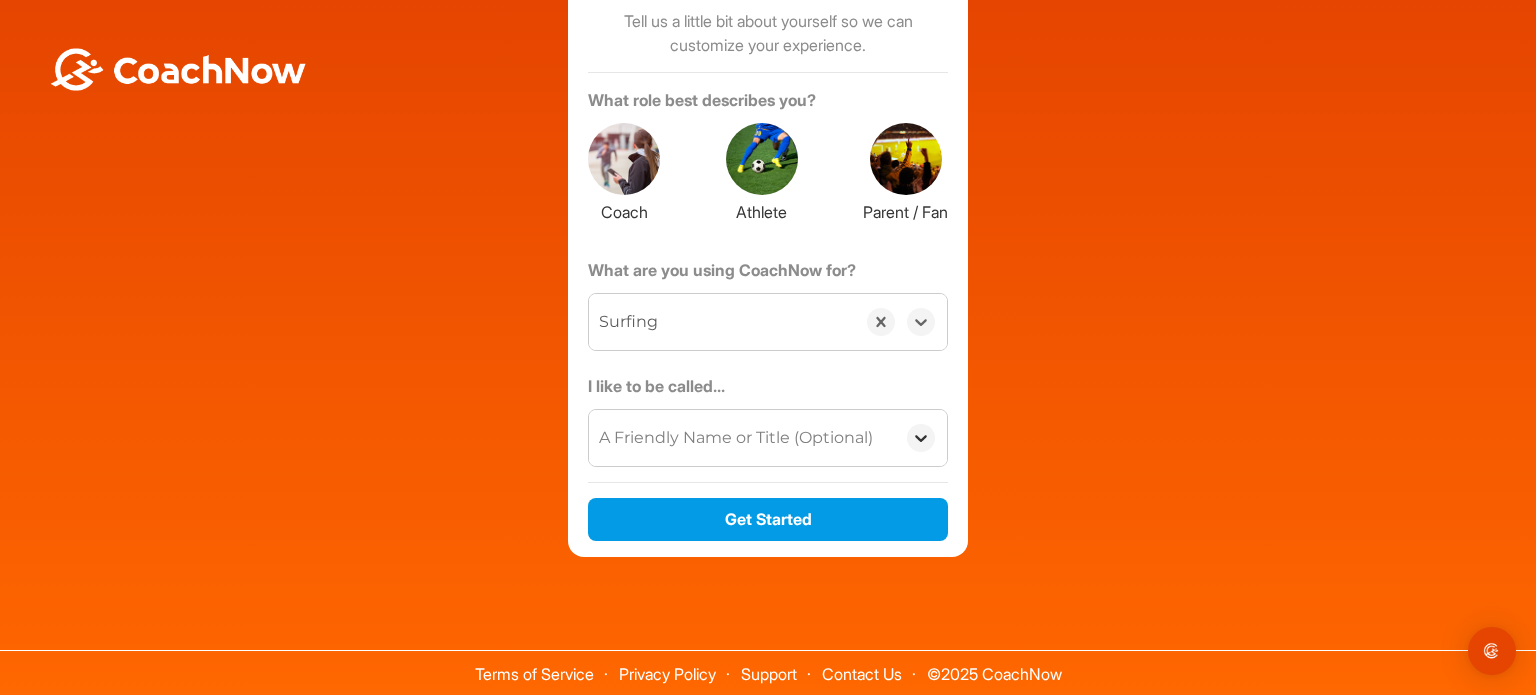 click 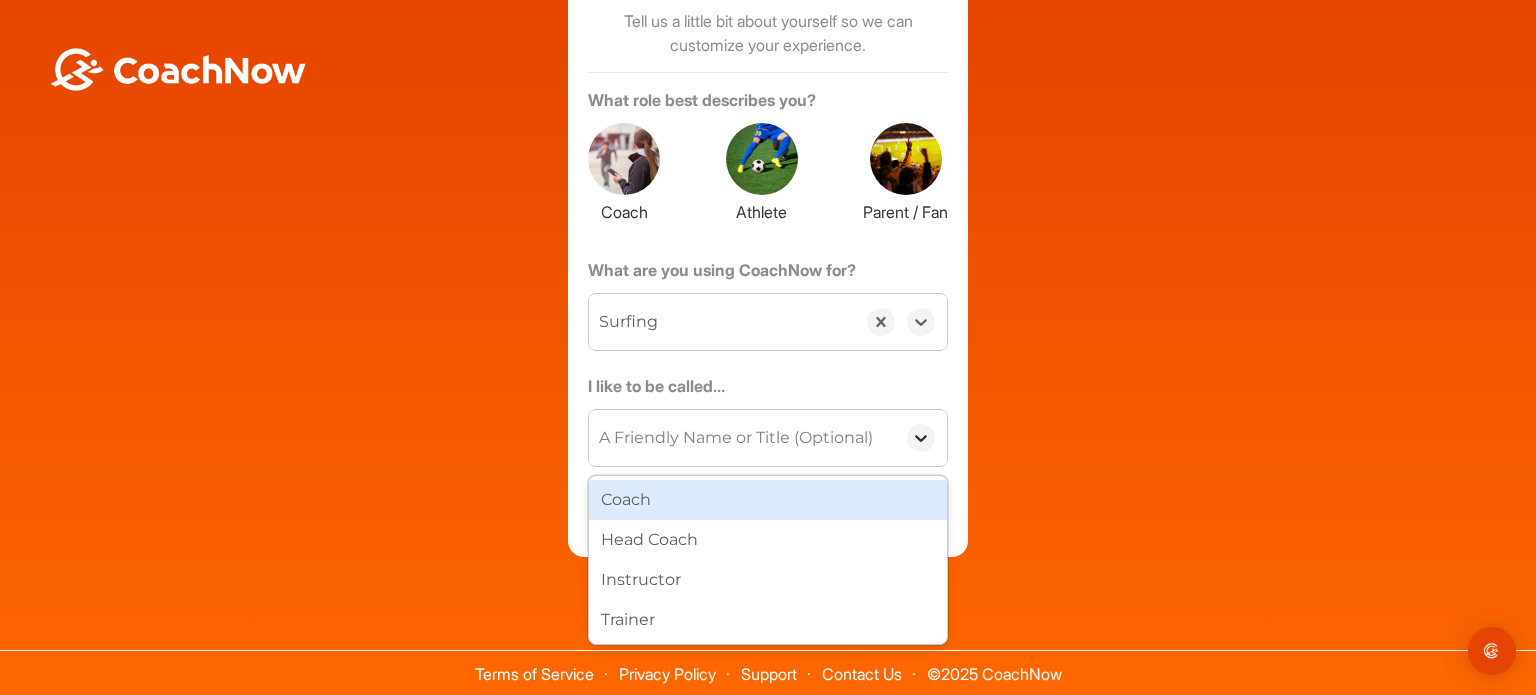 click 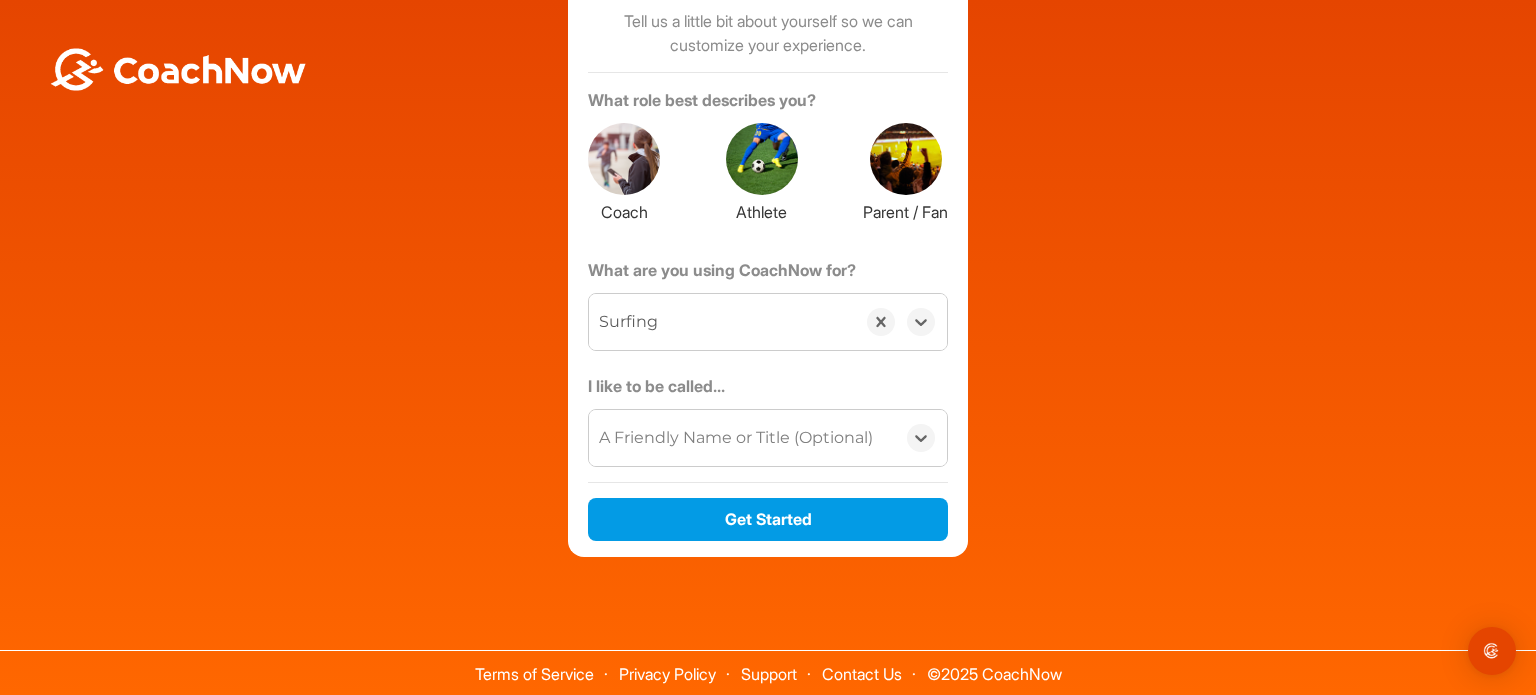click on "A Friendly Name or Title (Optional)" at bounding box center [736, 438] 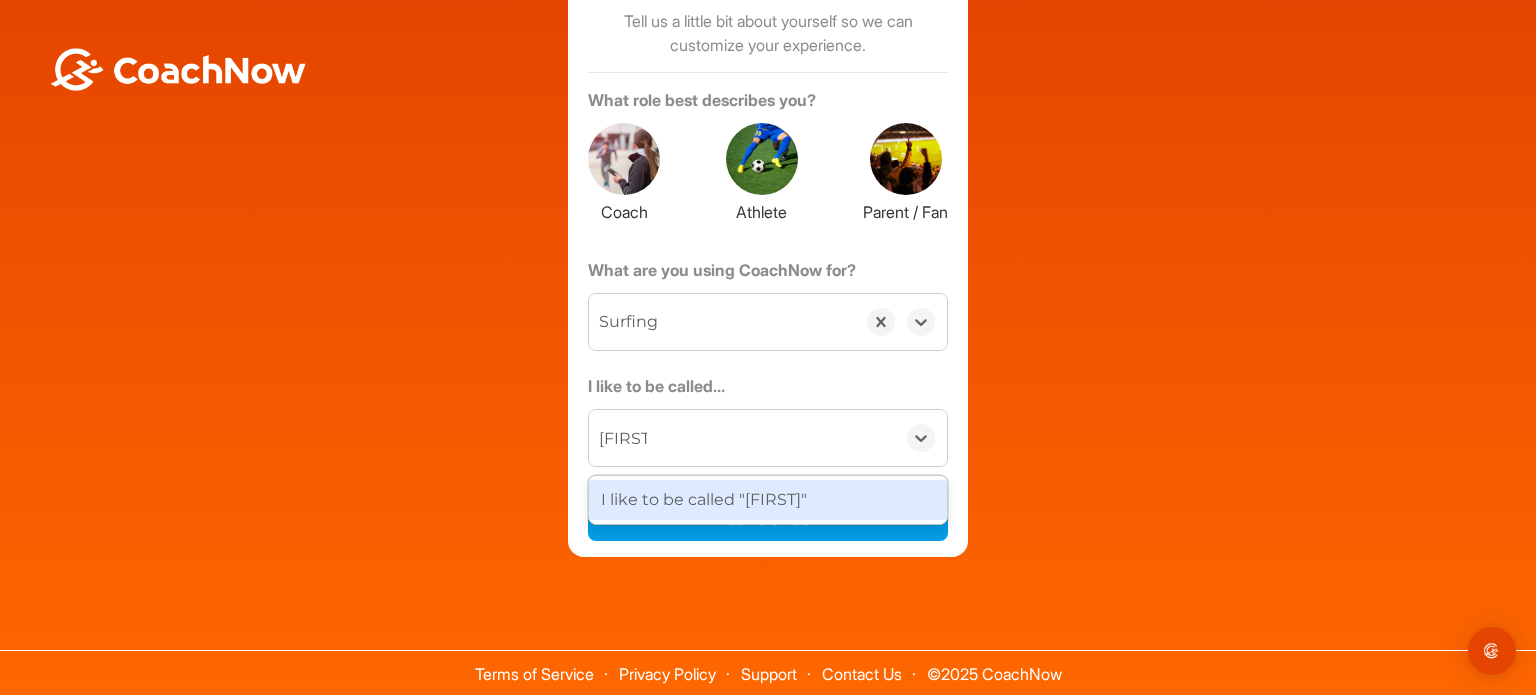 type on "[FIRST]" 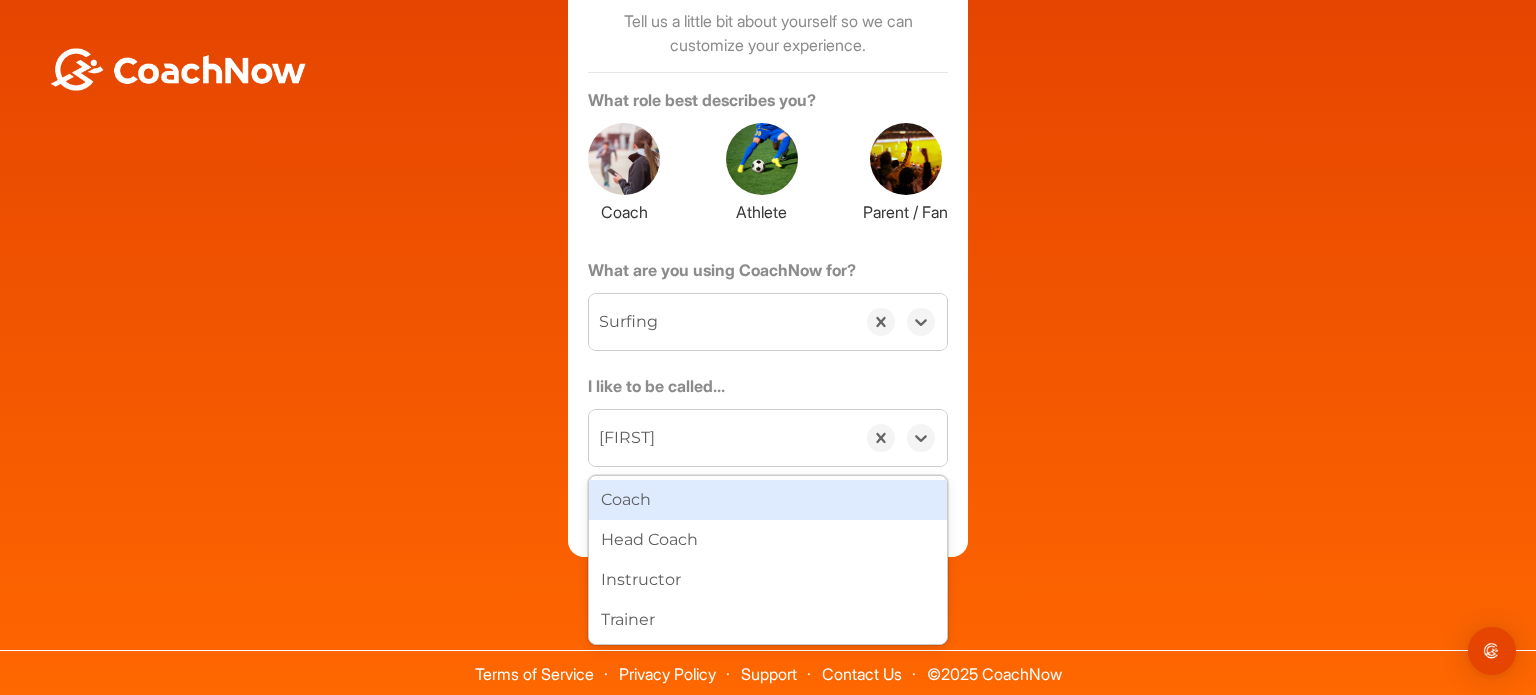 click on "[FIRST]" at bounding box center [627, 438] 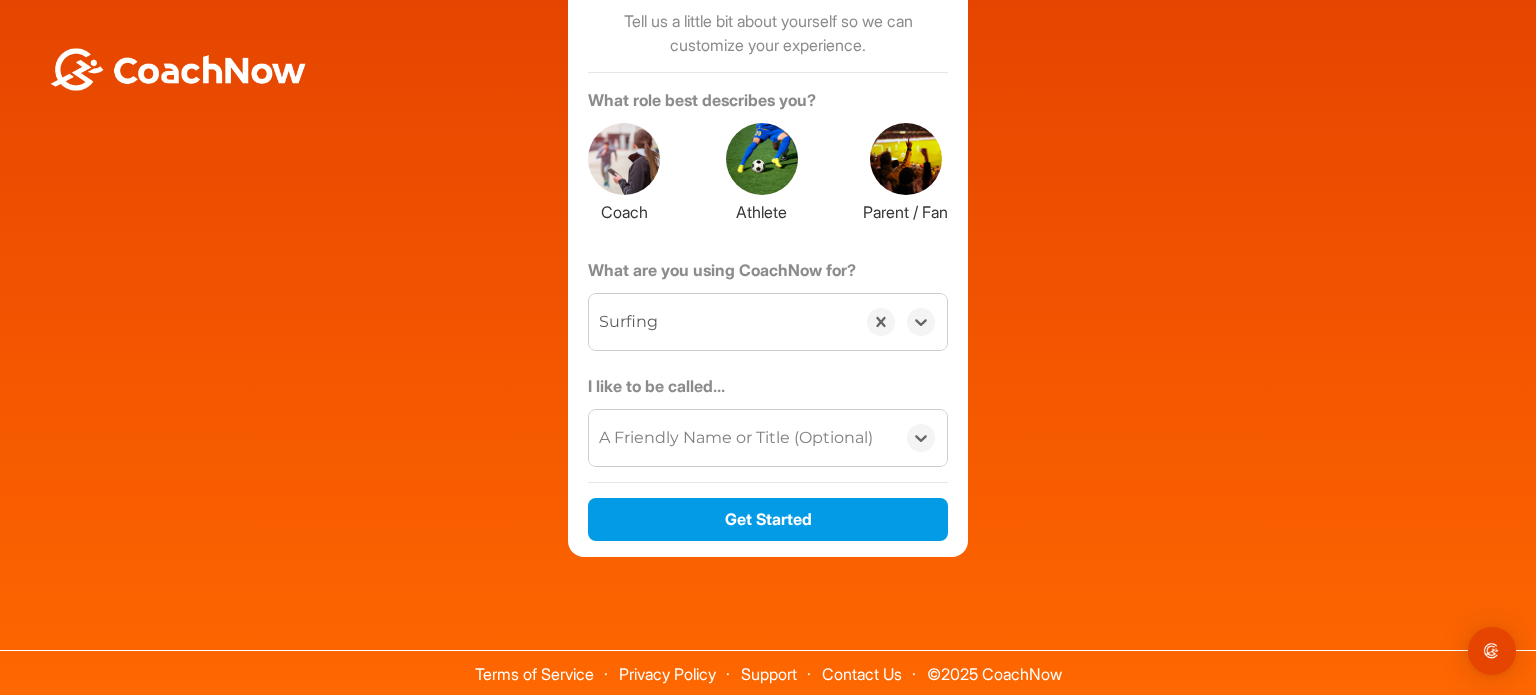 click on "A Friendly Name or Title (Optional)" at bounding box center [736, 438] 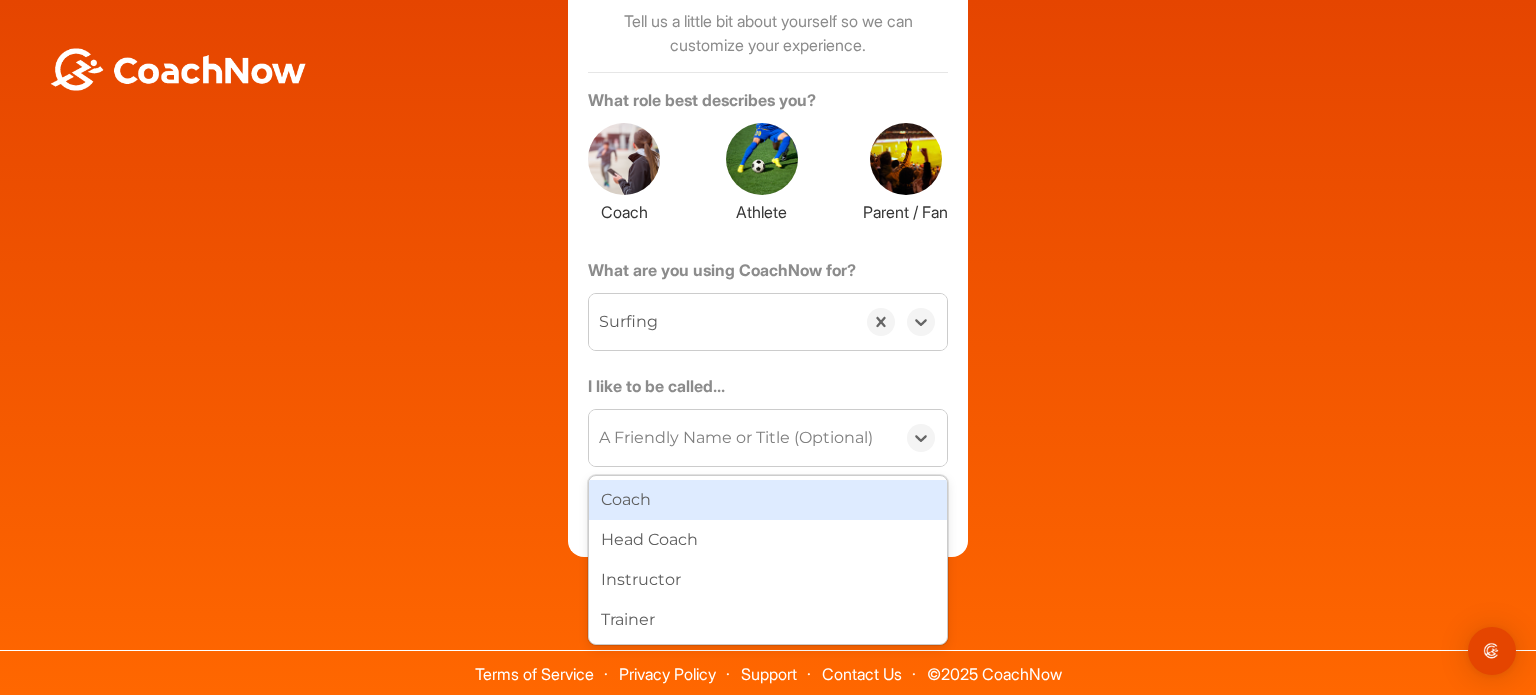 click on "A Friendly Name or Title (Optional)" at bounding box center (736, 438) 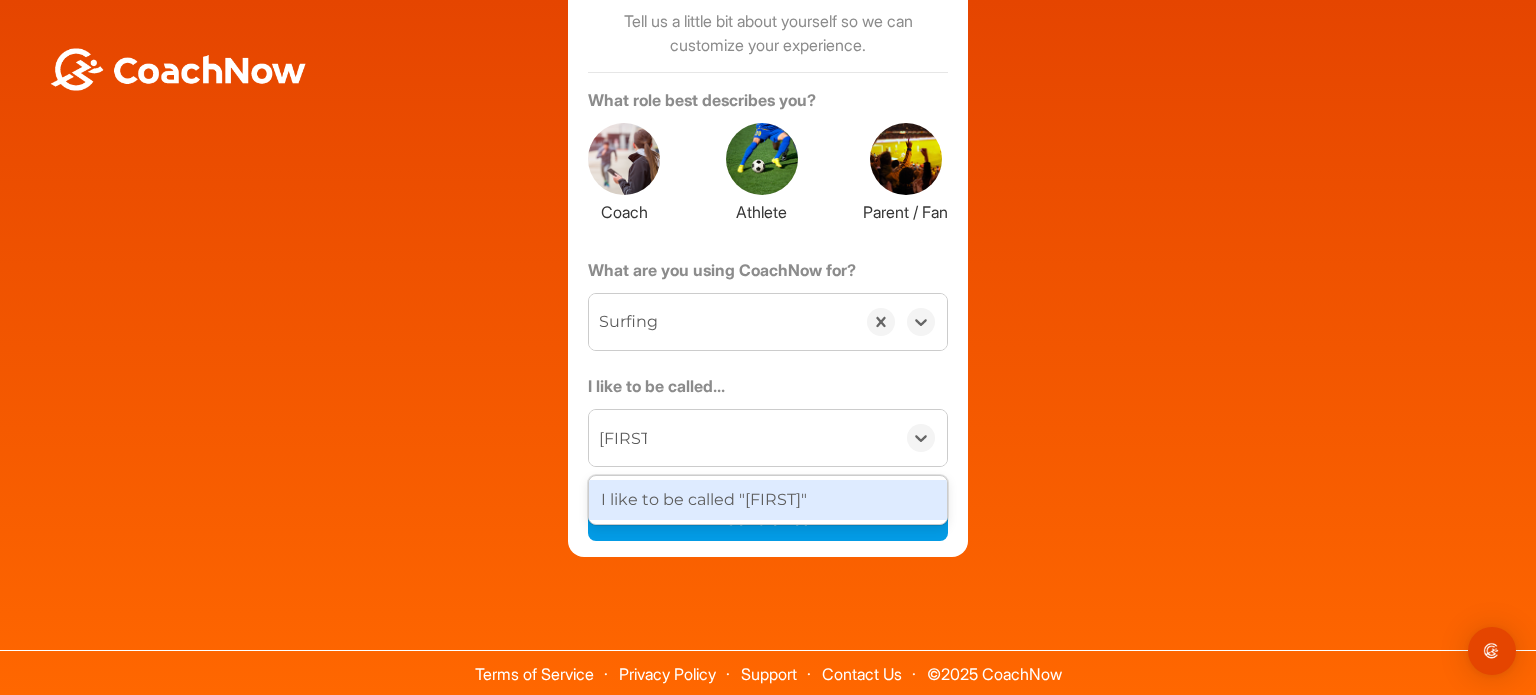 type on "[FIRST]" 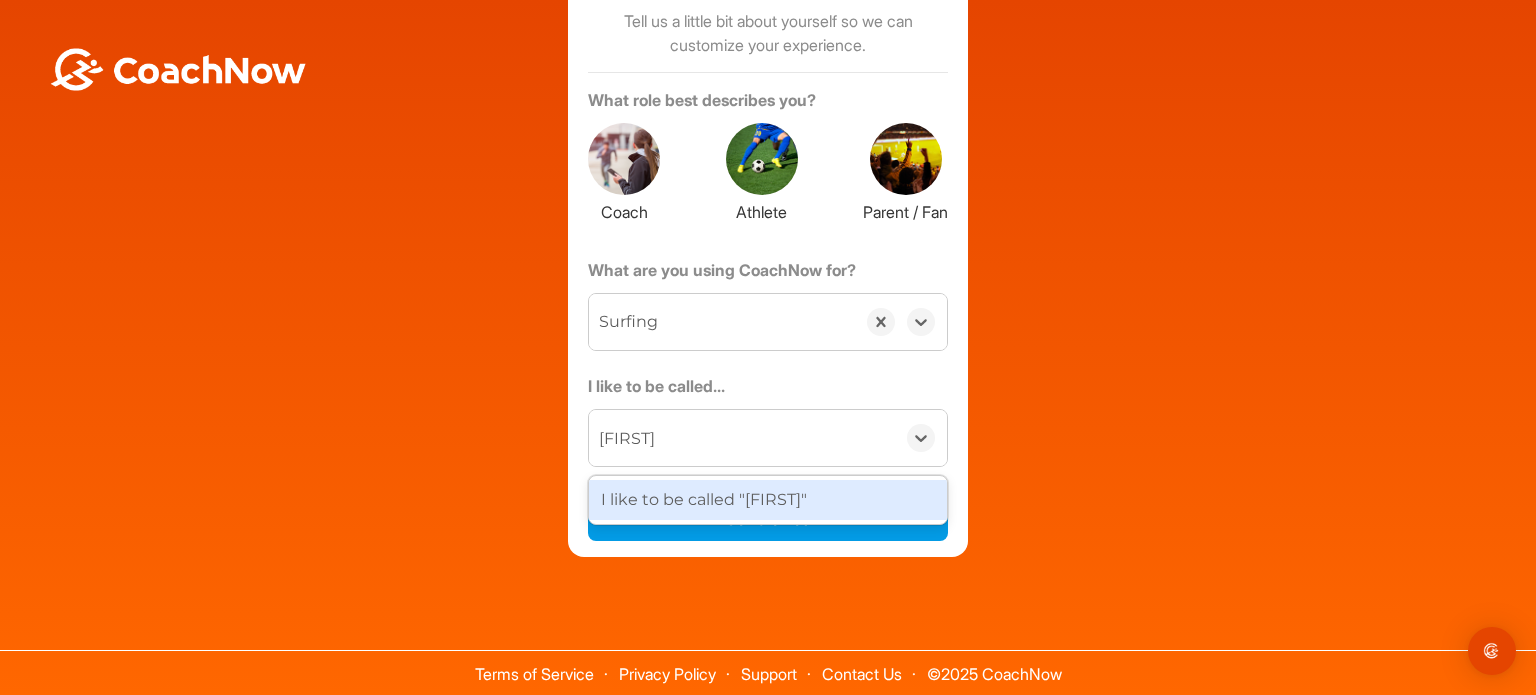 click on "I like to be called "[FIRST]"" at bounding box center (768, 500) 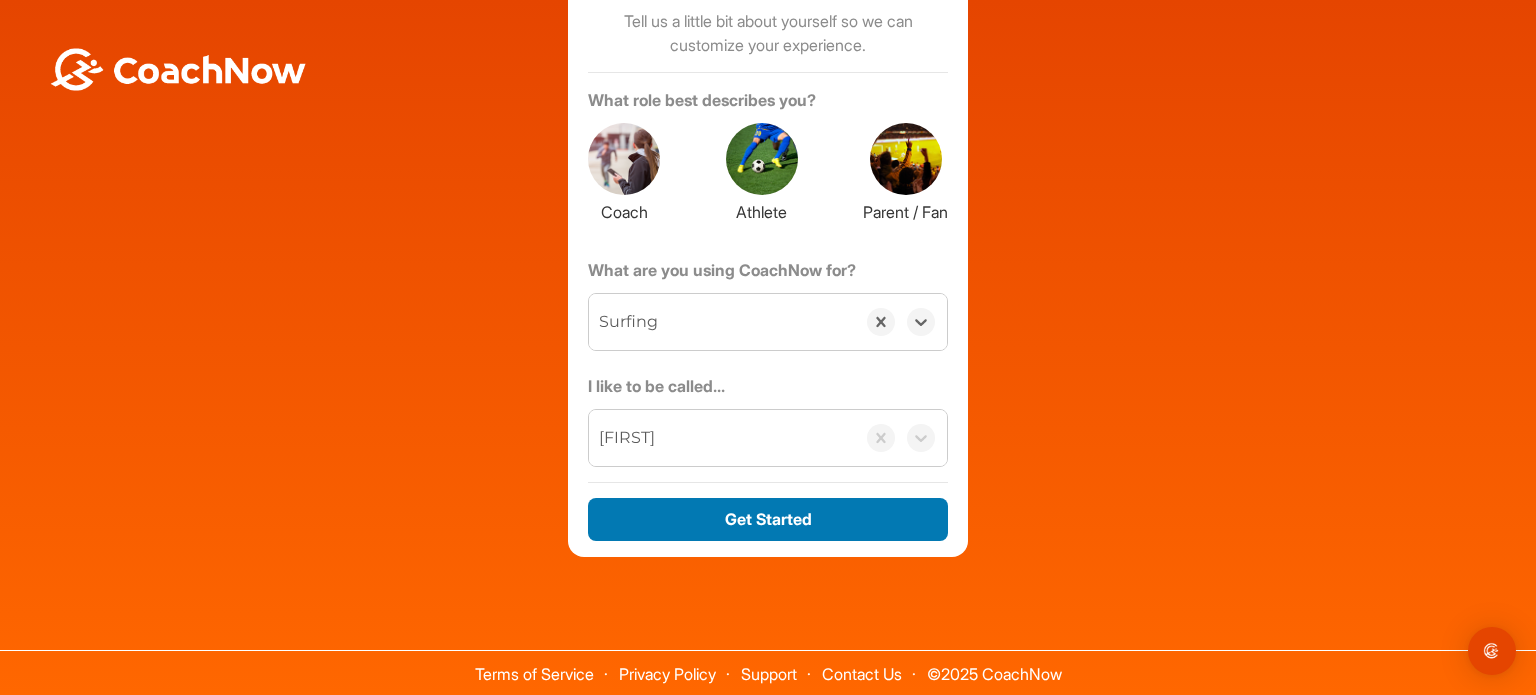 click on "Get Started" at bounding box center (768, 519) 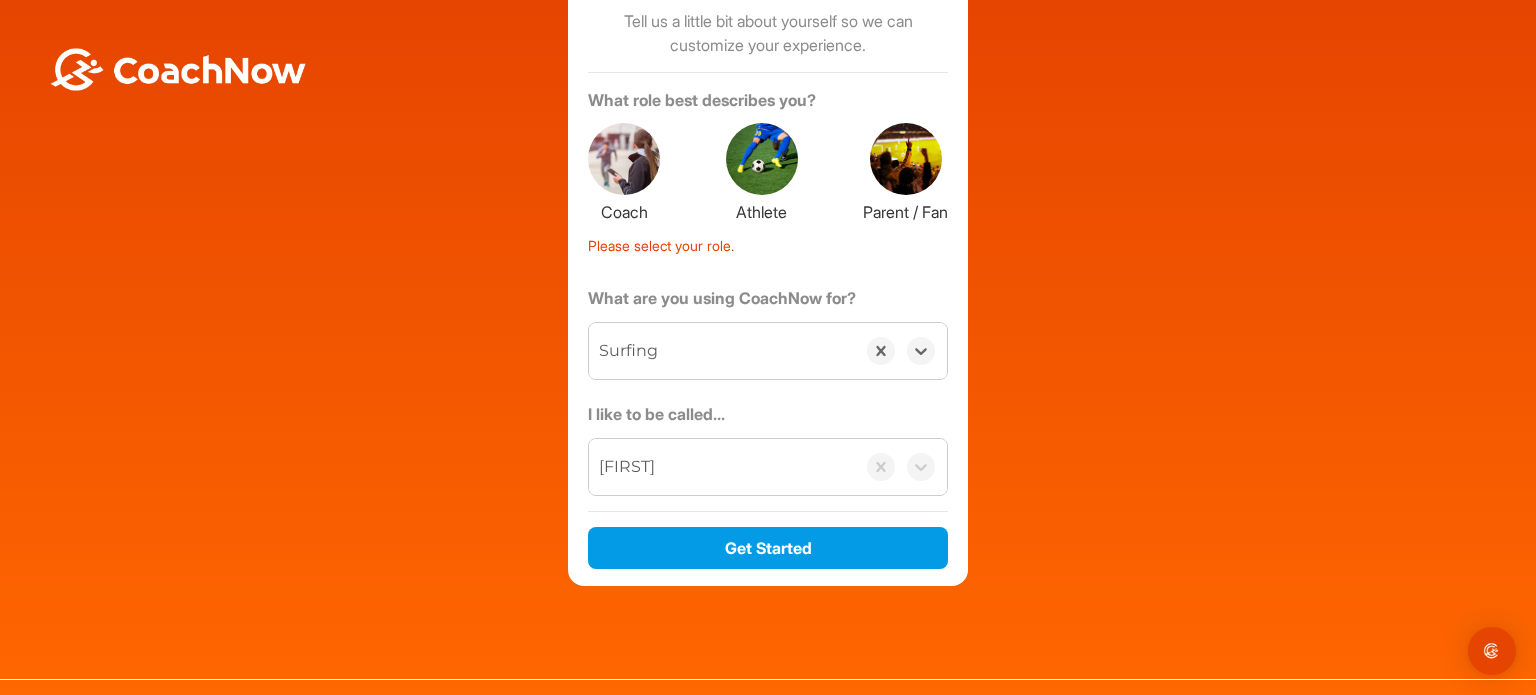 click at bounding box center [762, 159] 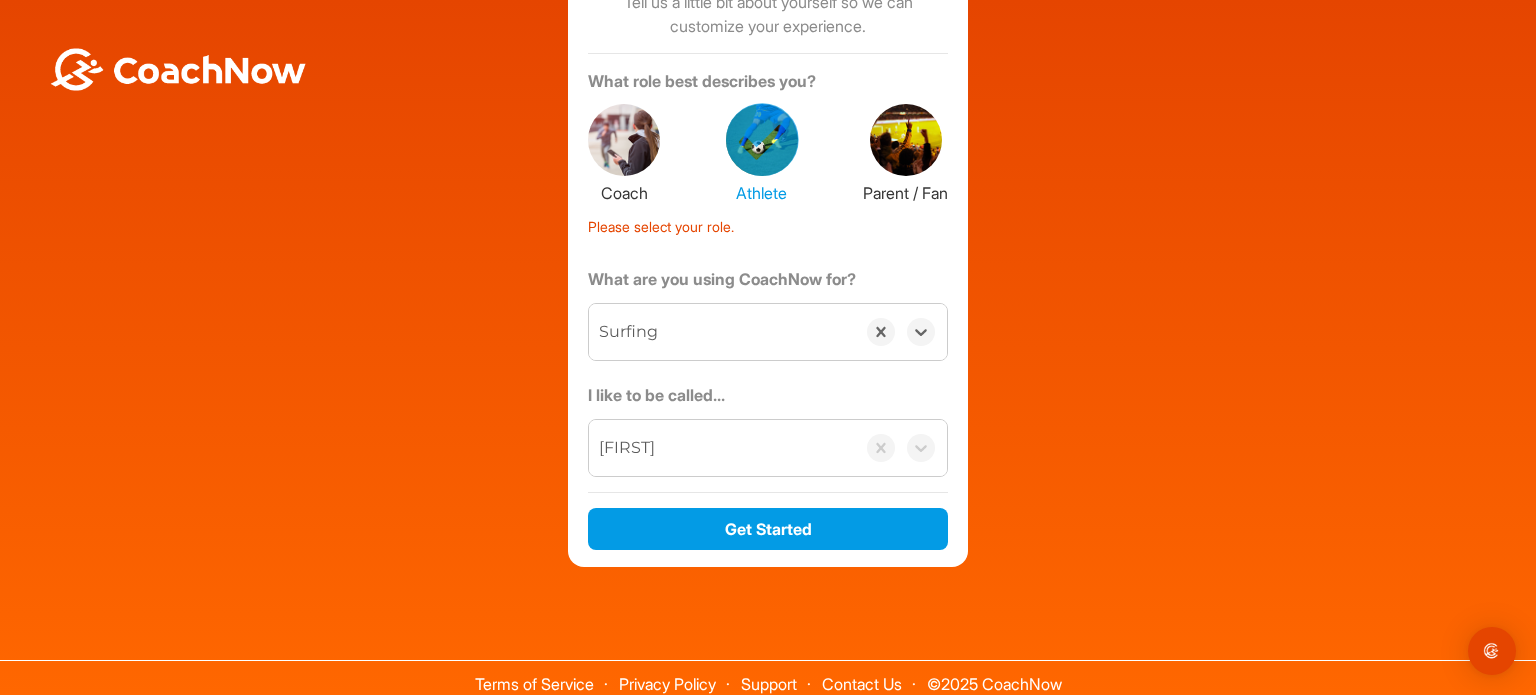 scroll, scrollTop: 244, scrollLeft: 0, axis: vertical 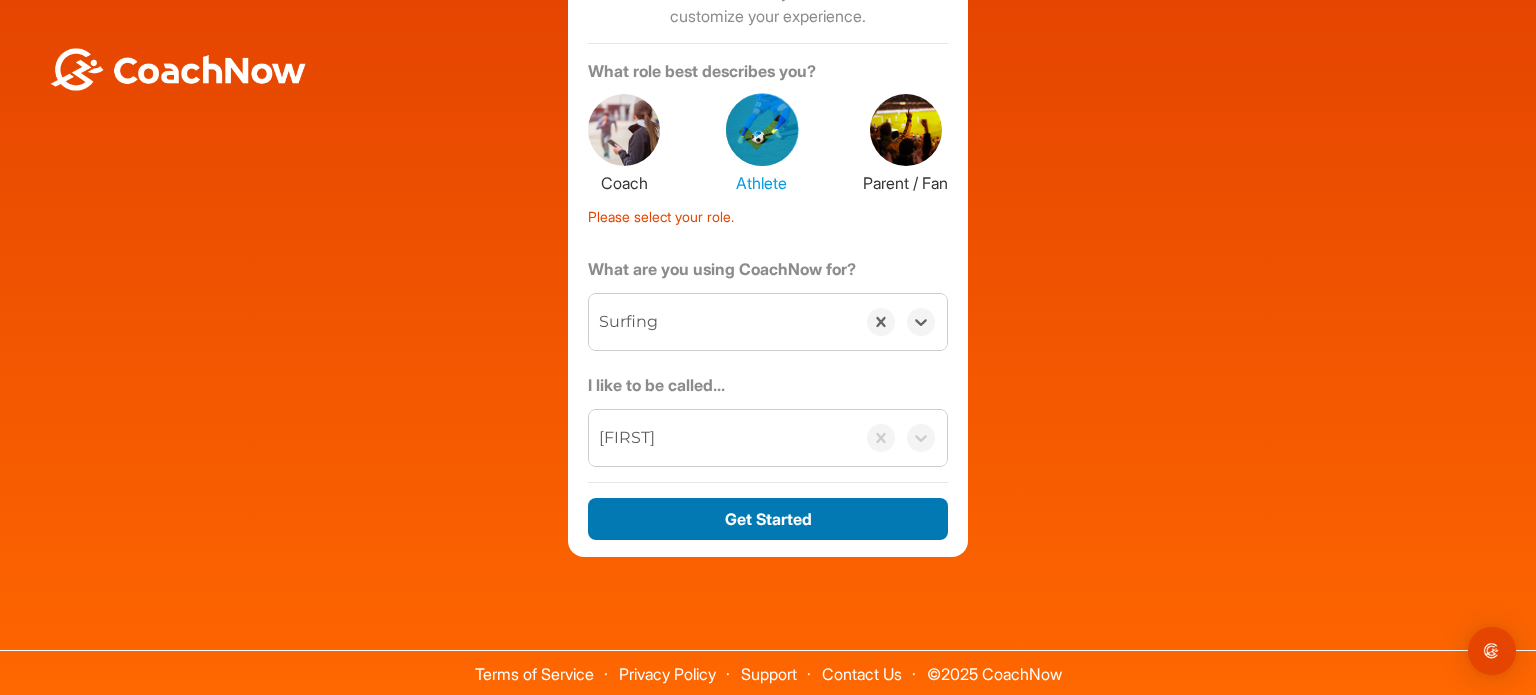 click on "Get Started" at bounding box center (768, 519) 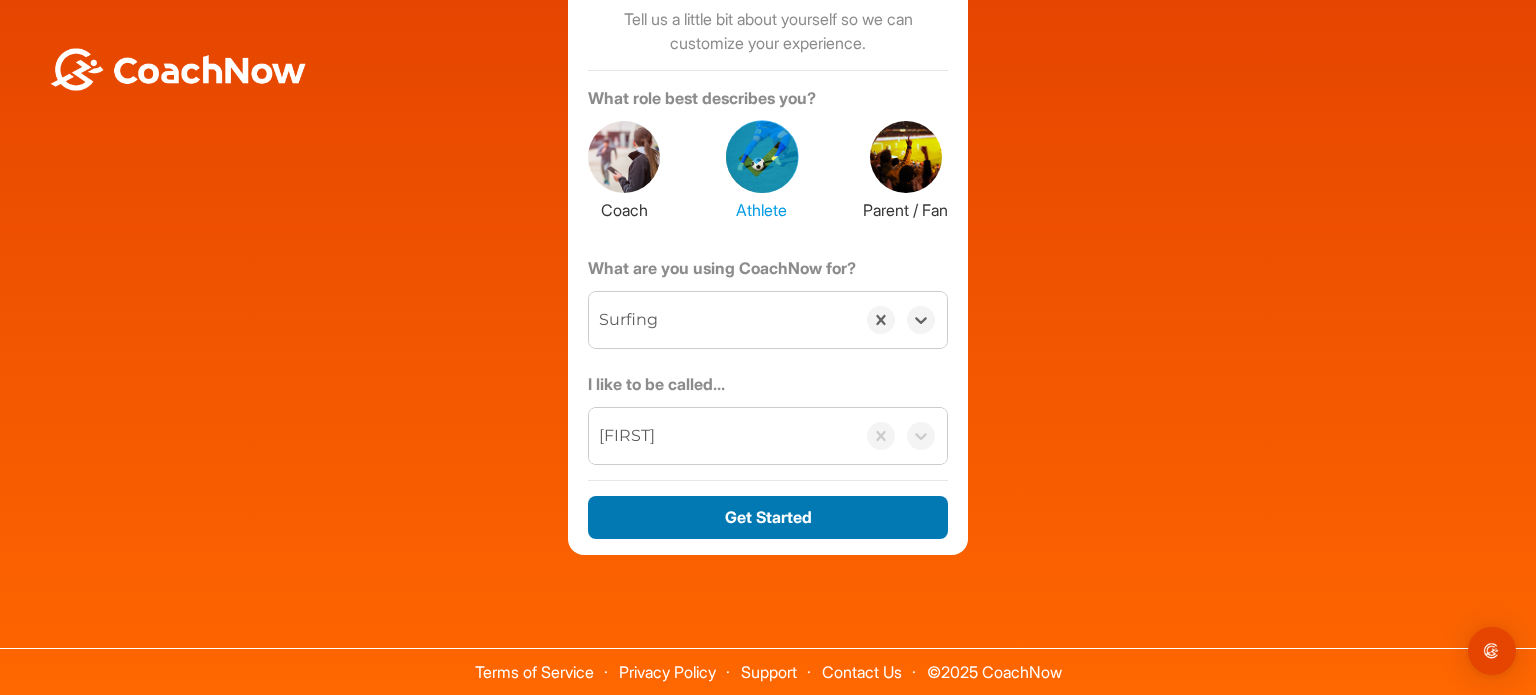 scroll, scrollTop: 215, scrollLeft: 0, axis: vertical 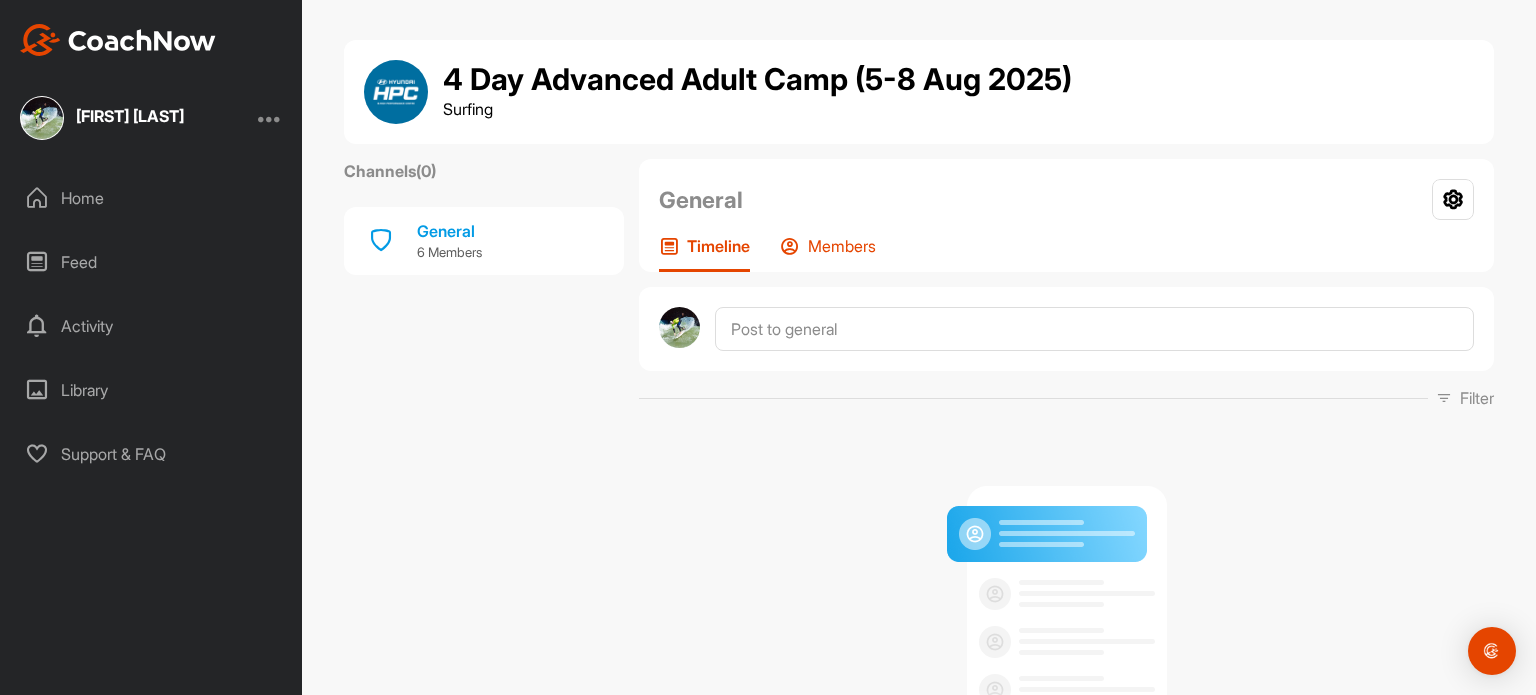click on "Members" at bounding box center (842, 246) 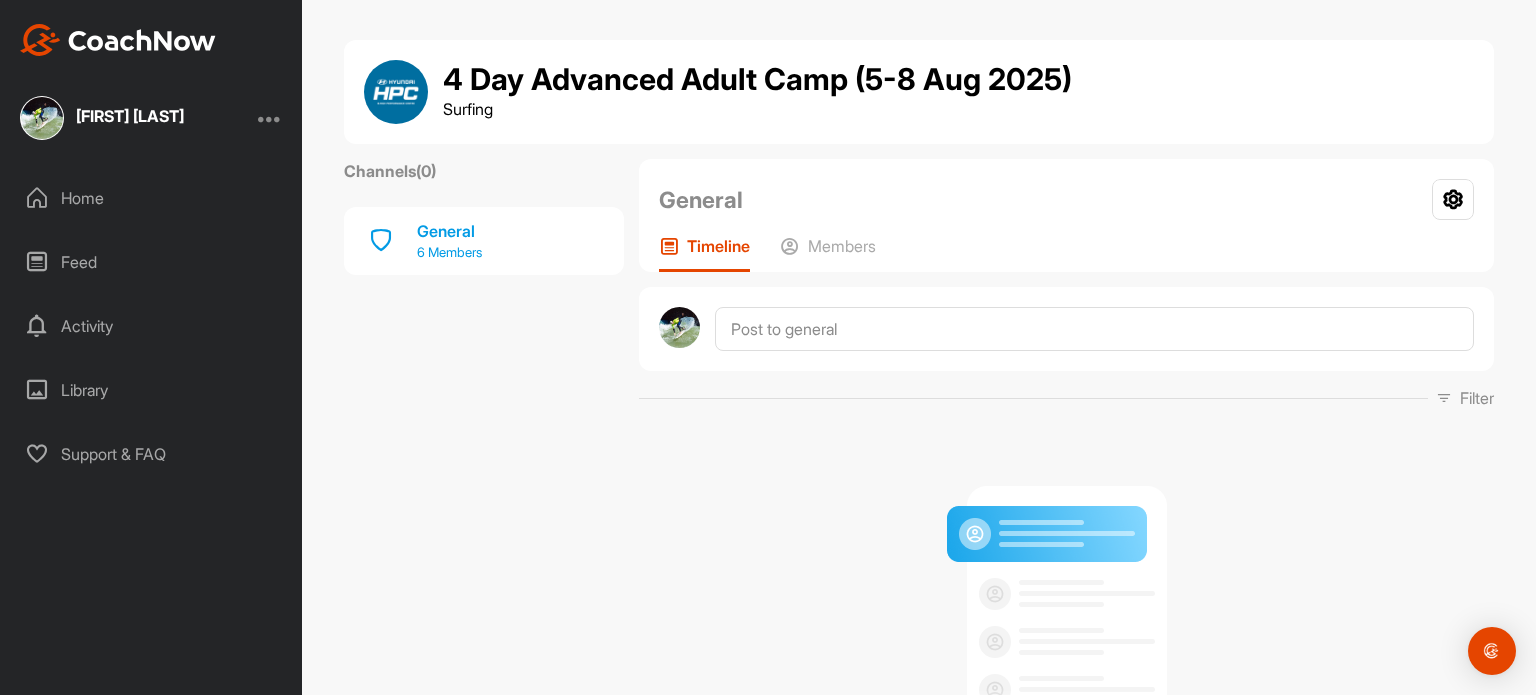 click on "6 Members" at bounding box center [449, 253] 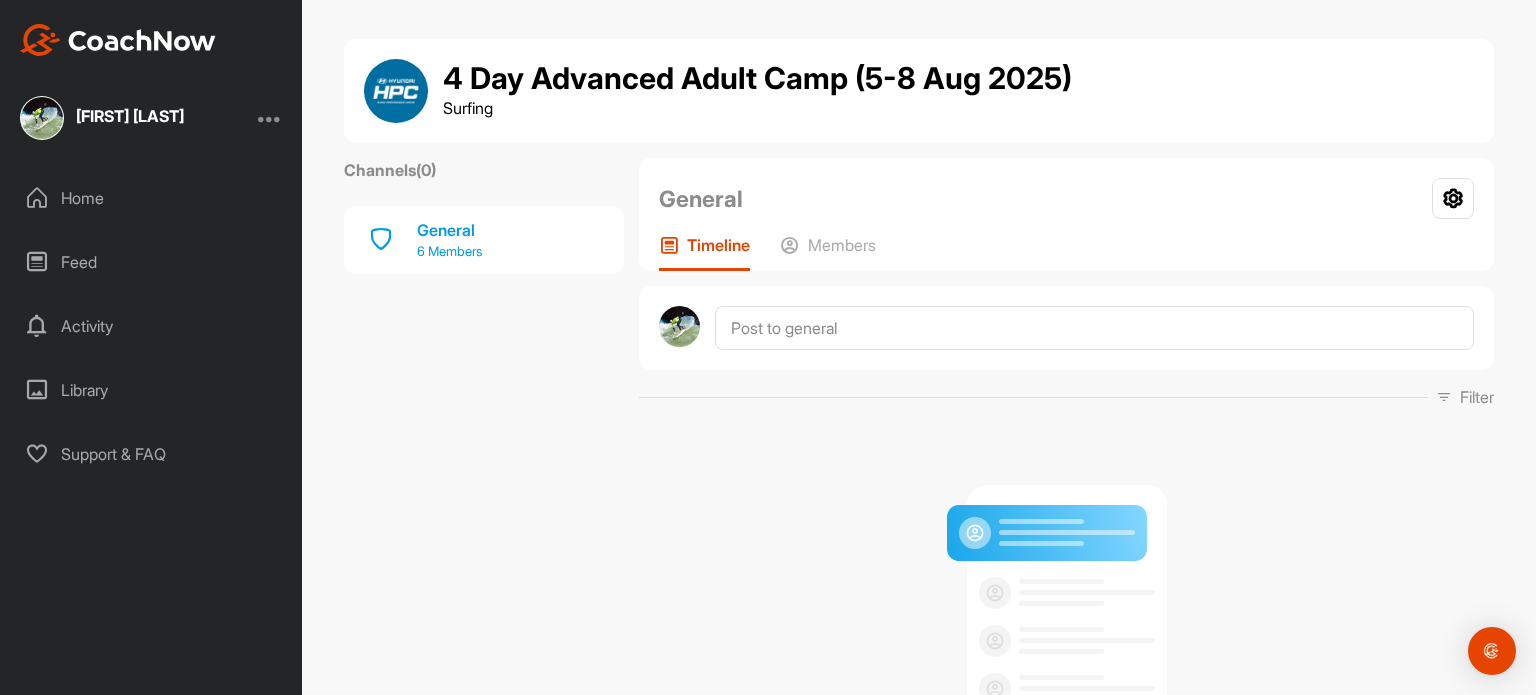 scroll, scrollTop: 0, scrollLeft: 0, axis: both 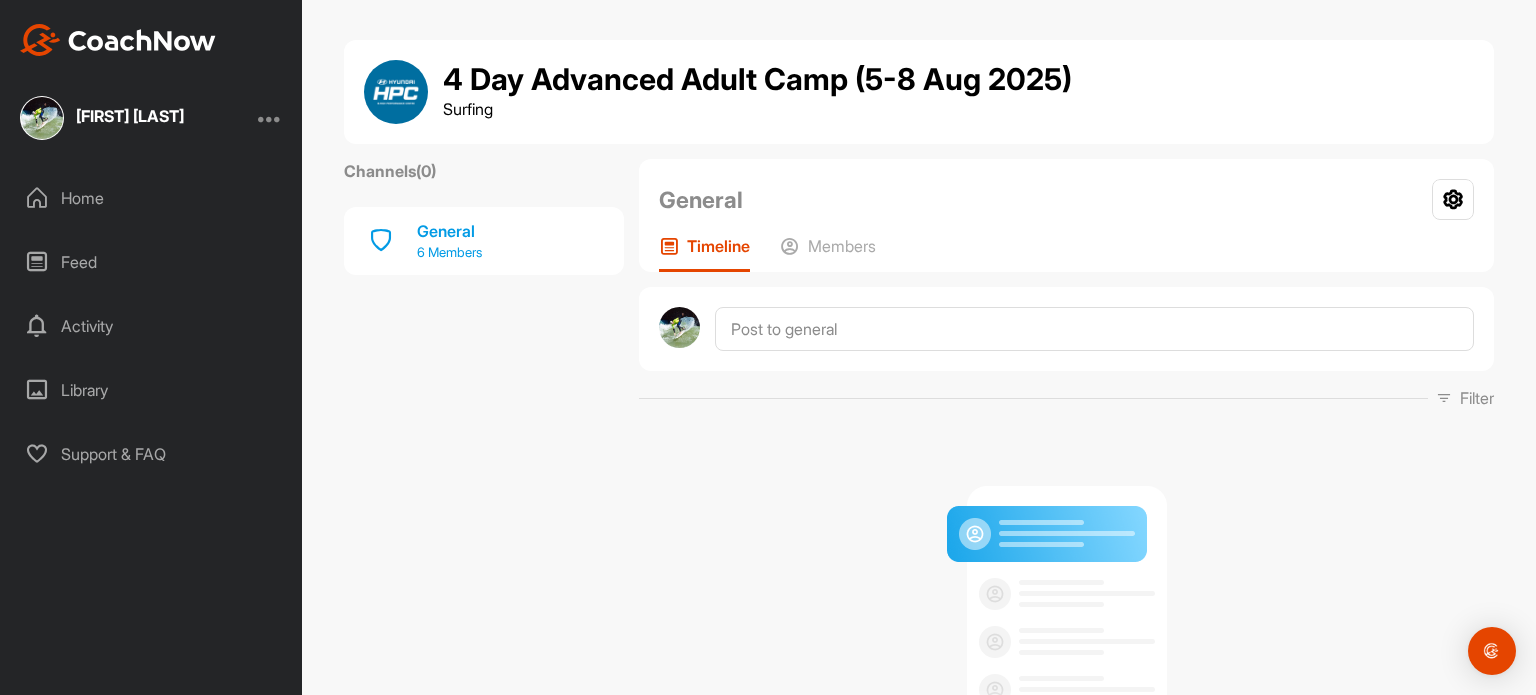 click on "6 Members" at bounding box center [449, 253] 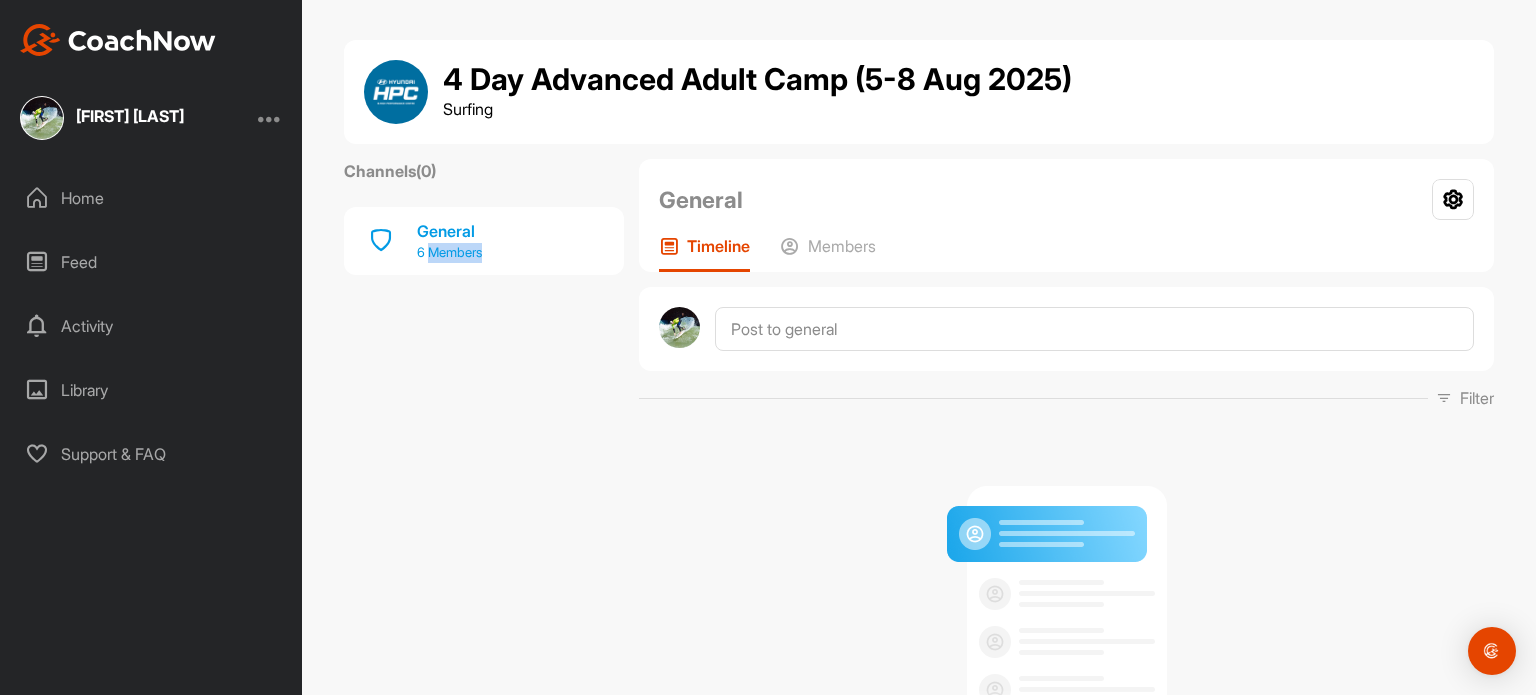 click on "6 Members" at bounding box center [449, 253] 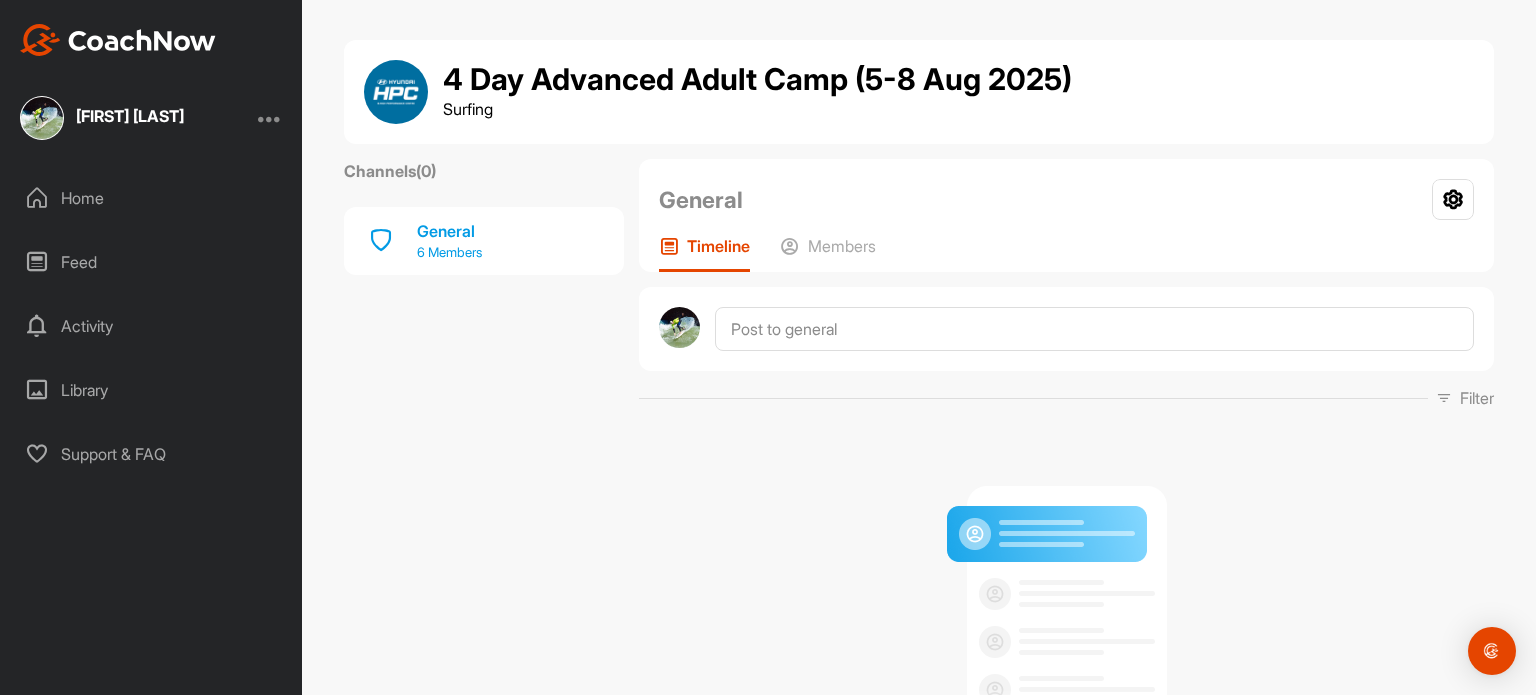 click at bounding box center [381, 241] 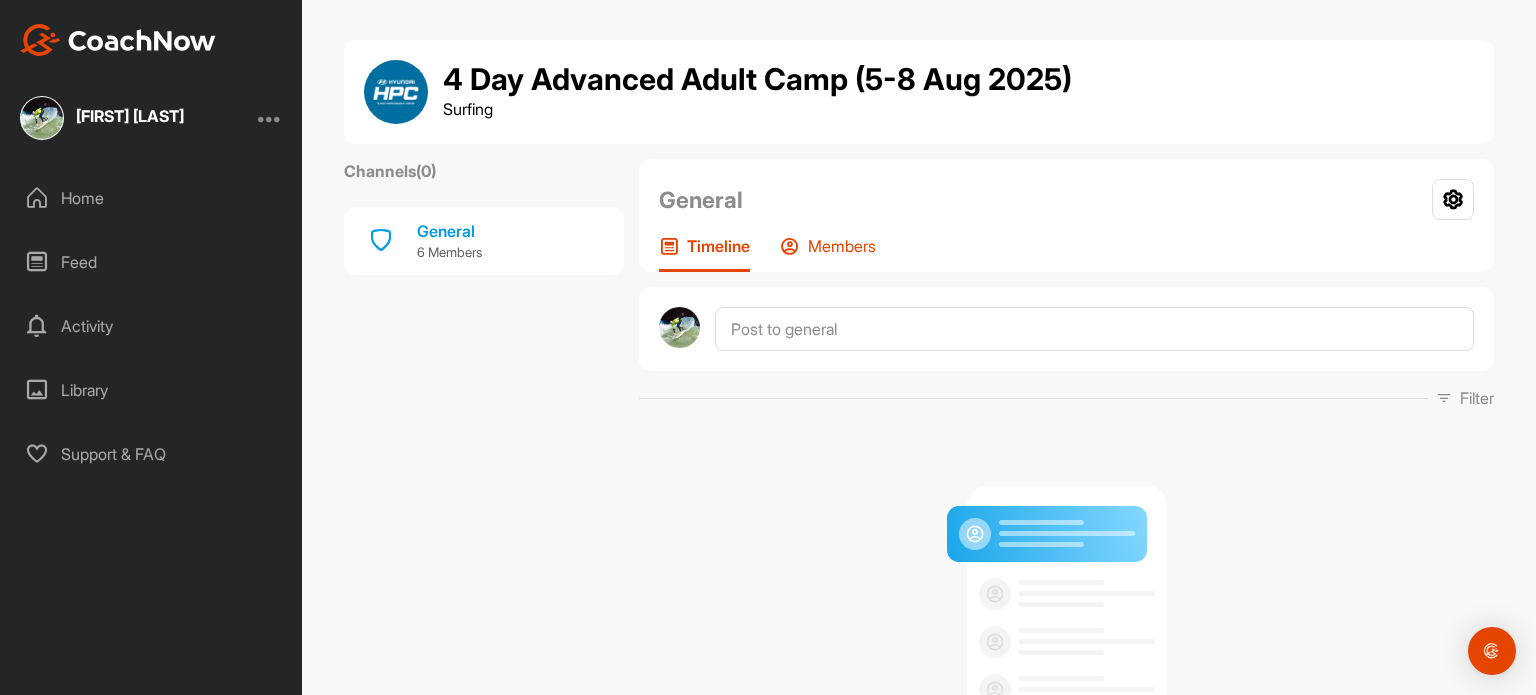 click on "Members" at bounding box center (842, 246) 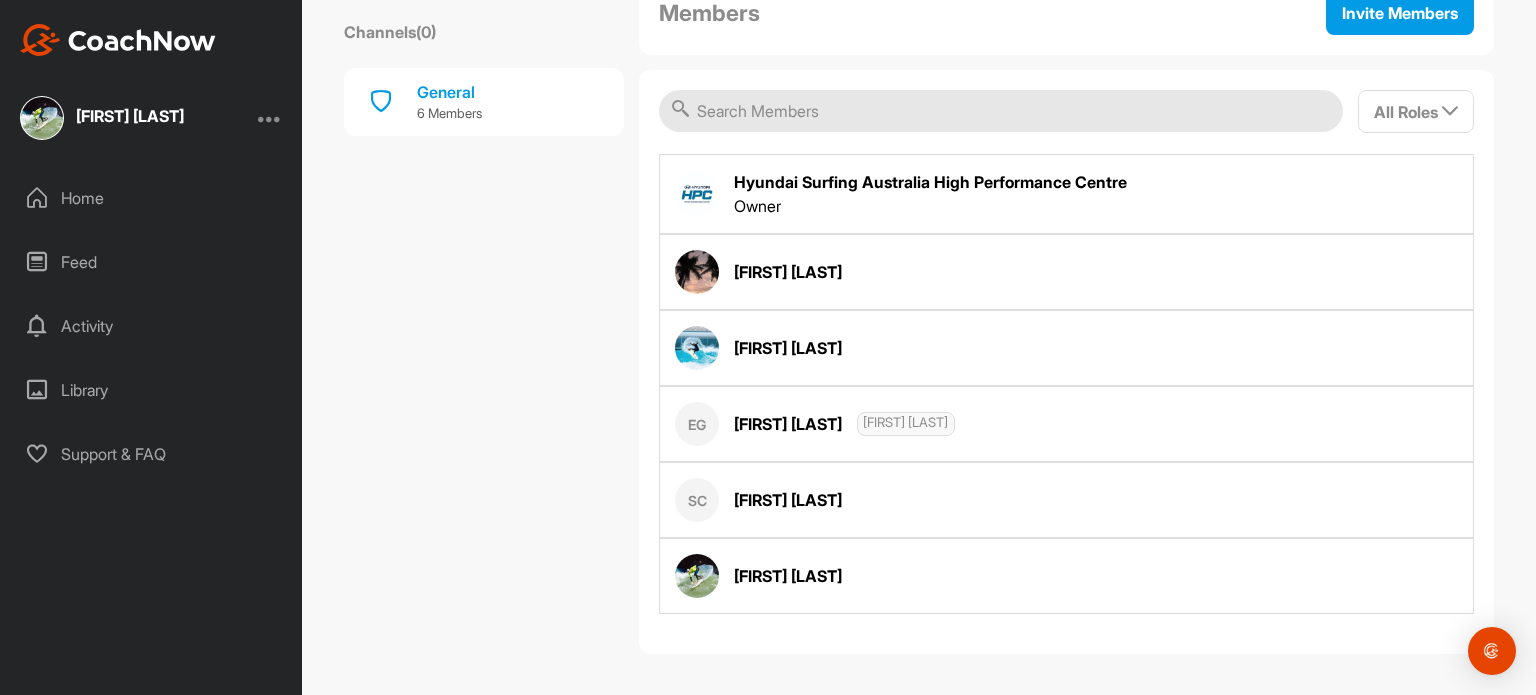 scroll, scrollTop: 0, scrollLeft: 0, axis: both 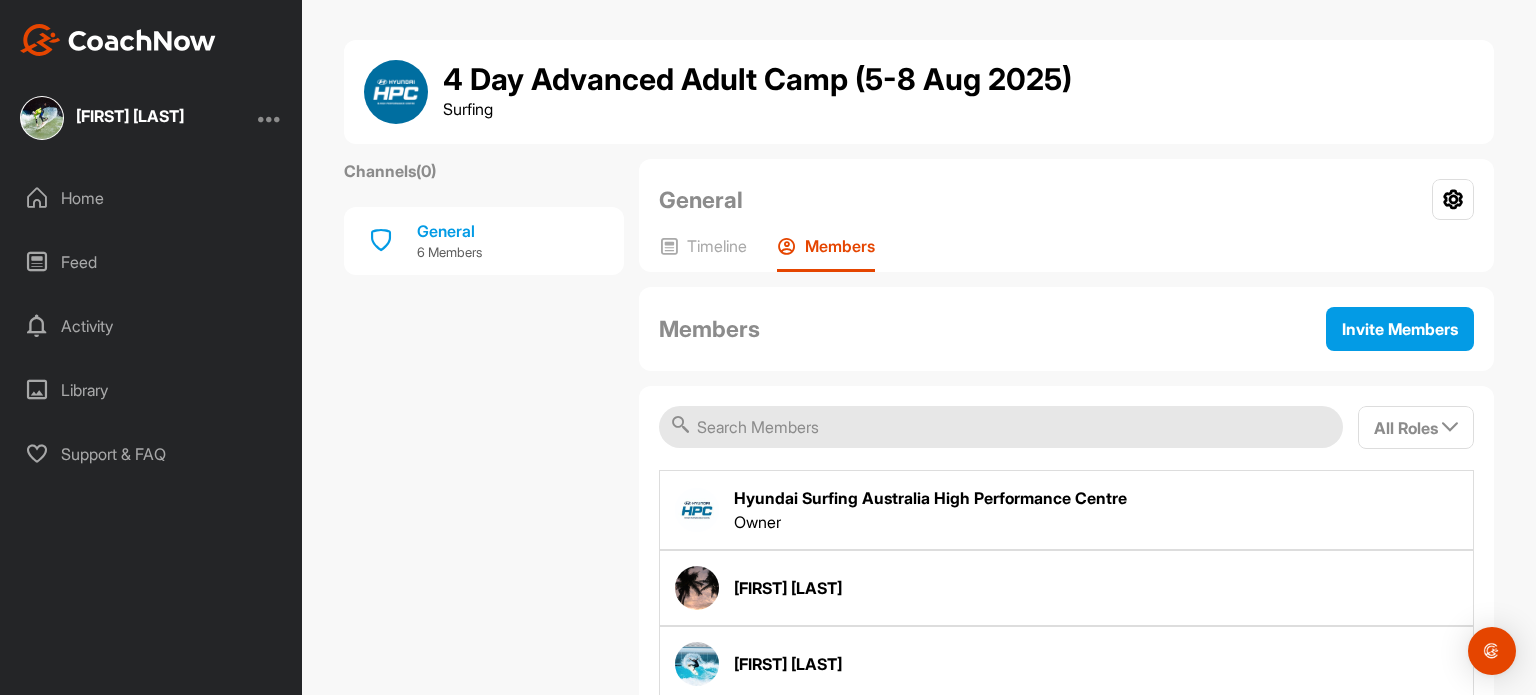 click at bounding box center (270, 118) 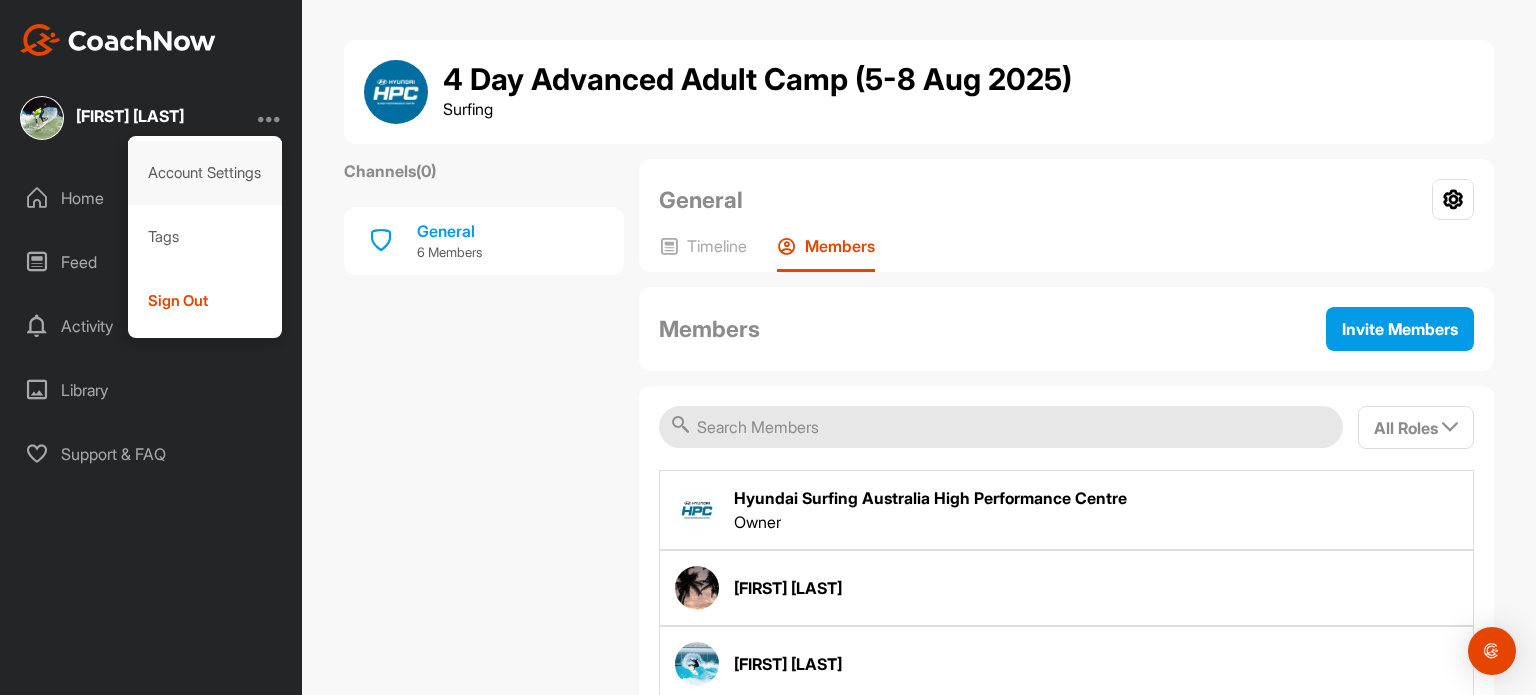 click on "Account Settings" at bounding box center [205, 173] 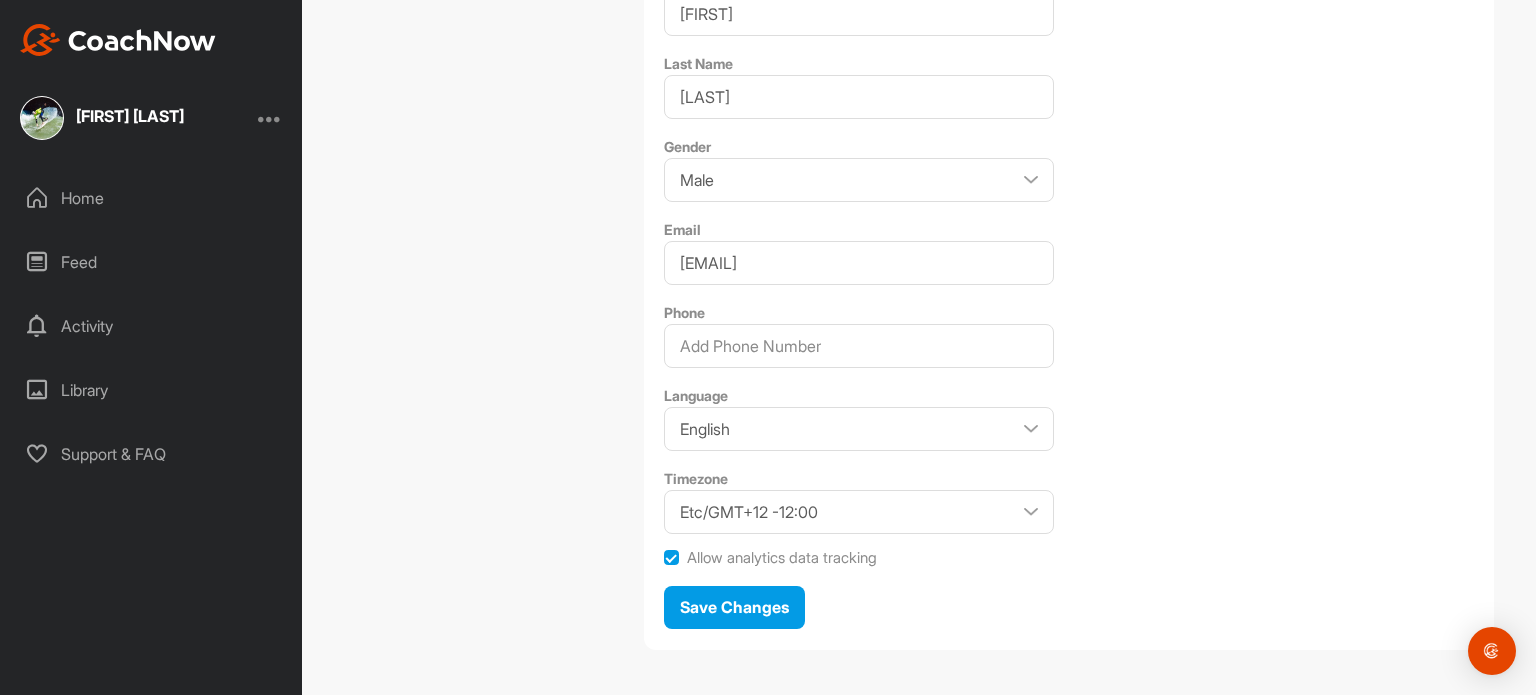 scroll, scrollTop: 448, scrollLeft: 0, axis: vertical 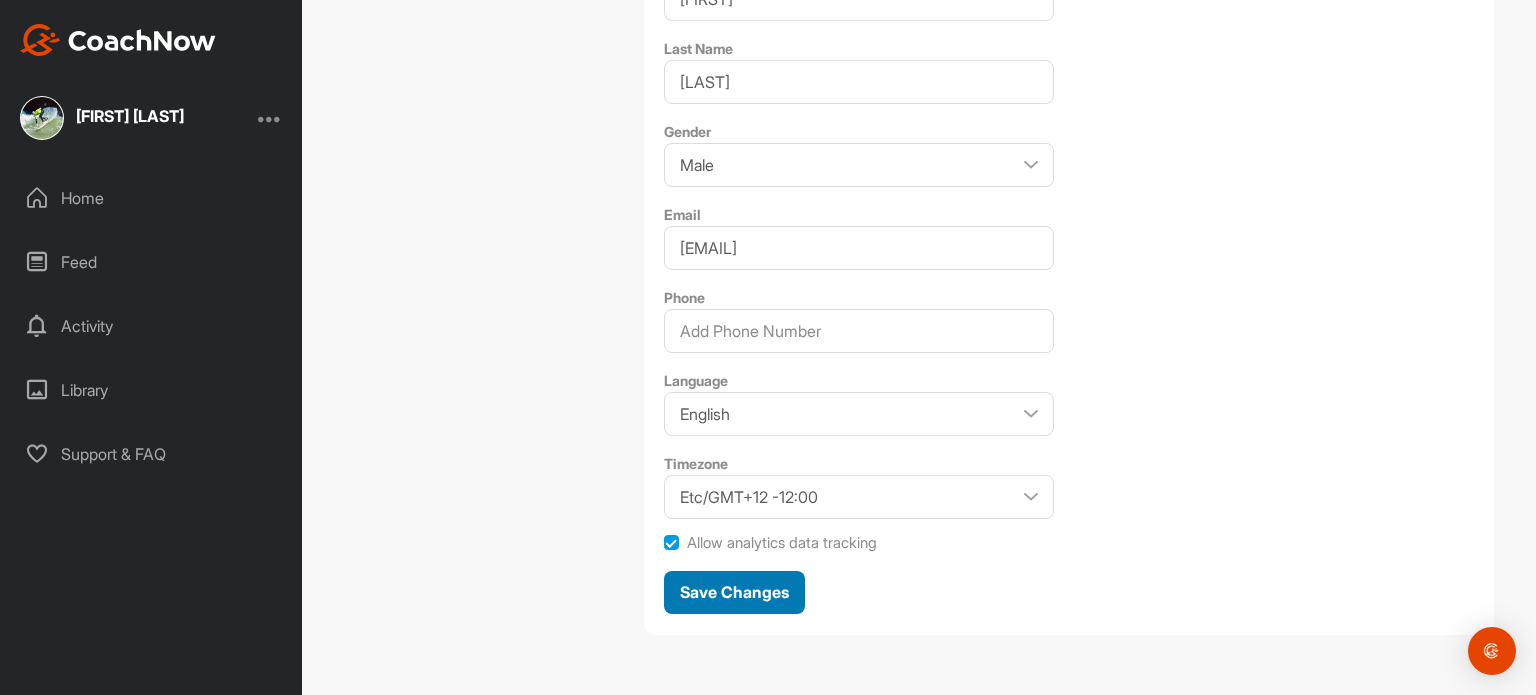 click on "Save Changes" at bounding box center [734, 592] 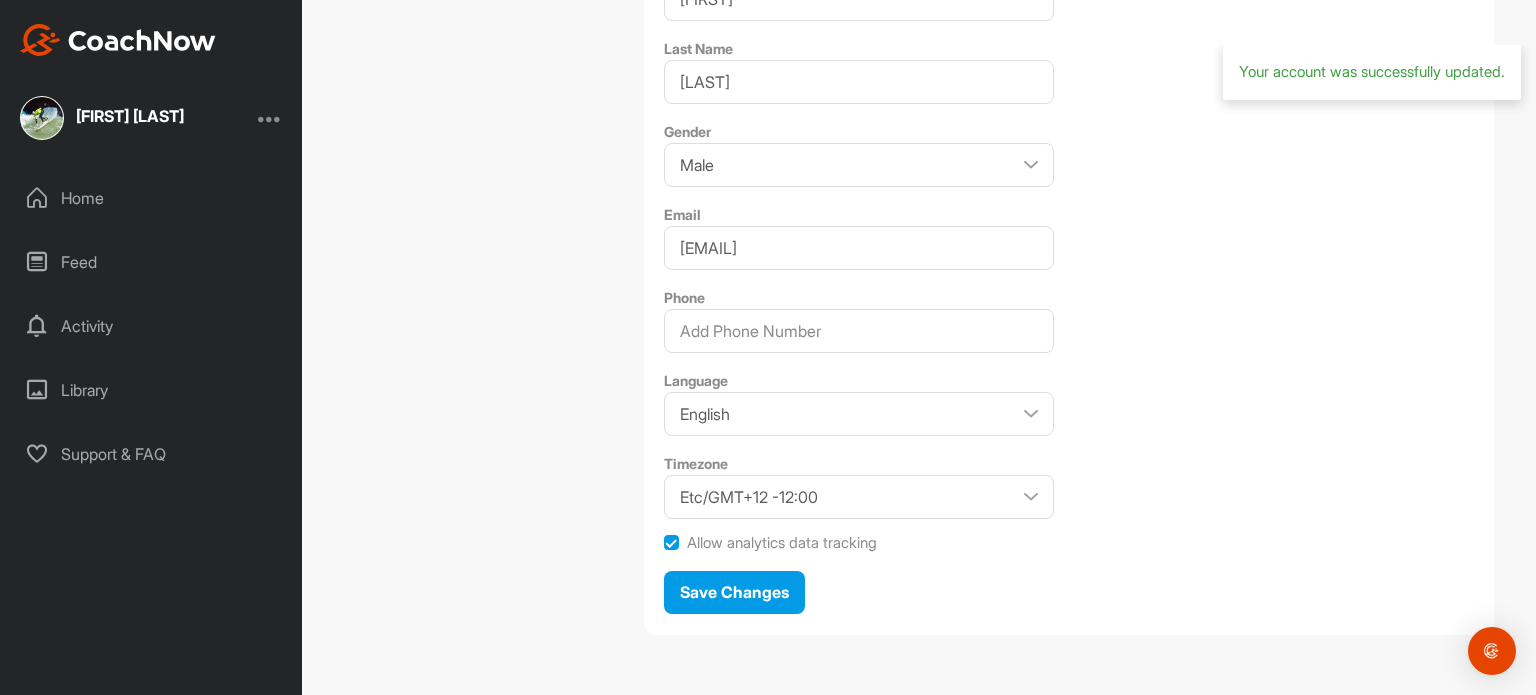 click on "Home" at bounding box center [152, 198] 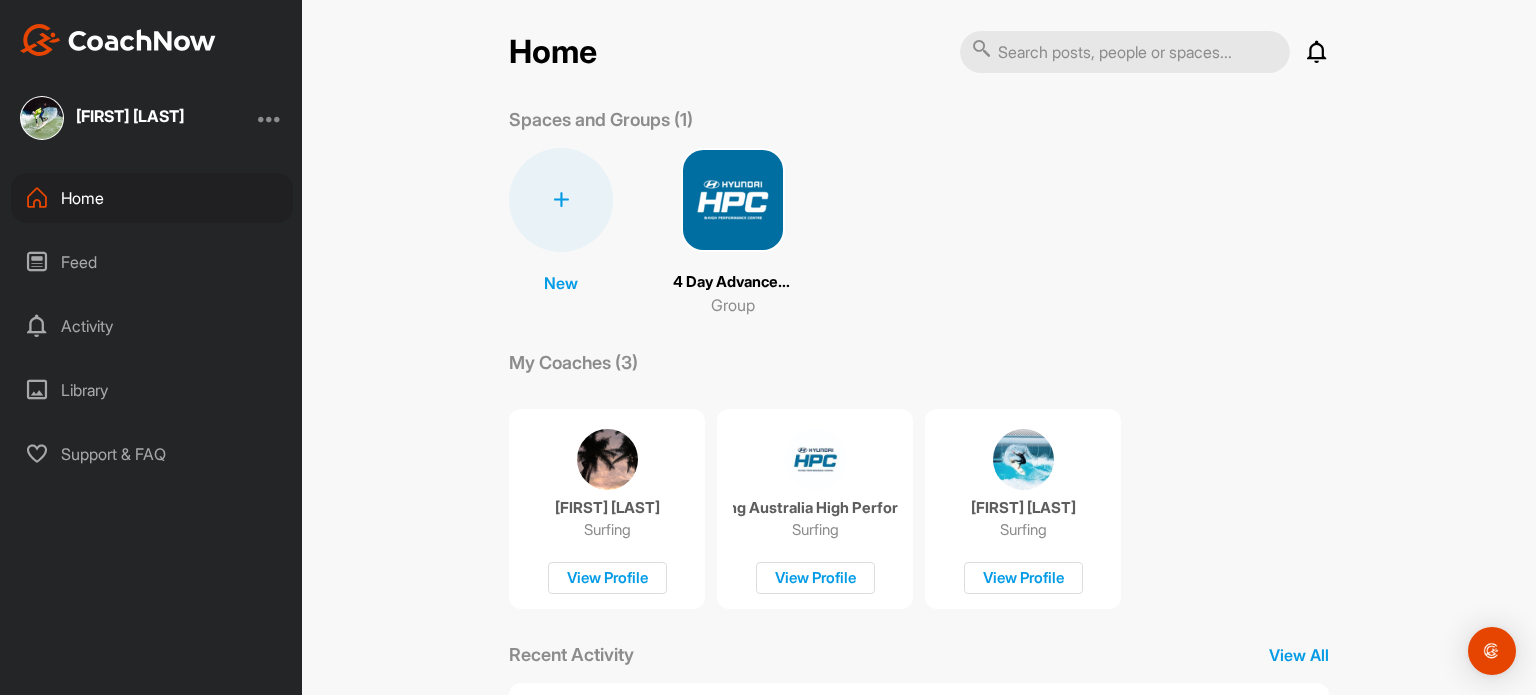 scroll, scrollTop: 0, scrollLeft: 0, axis: both 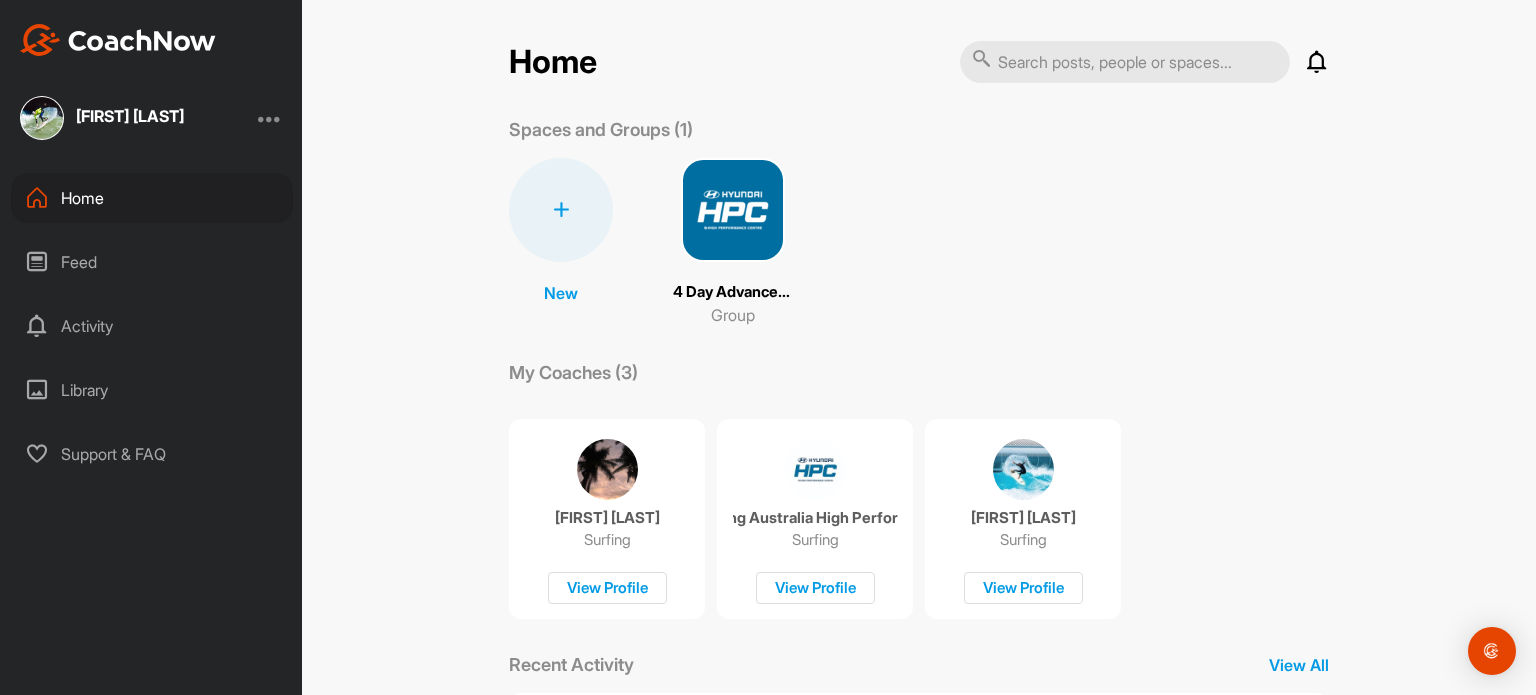 click at bounding box center [733, 210] 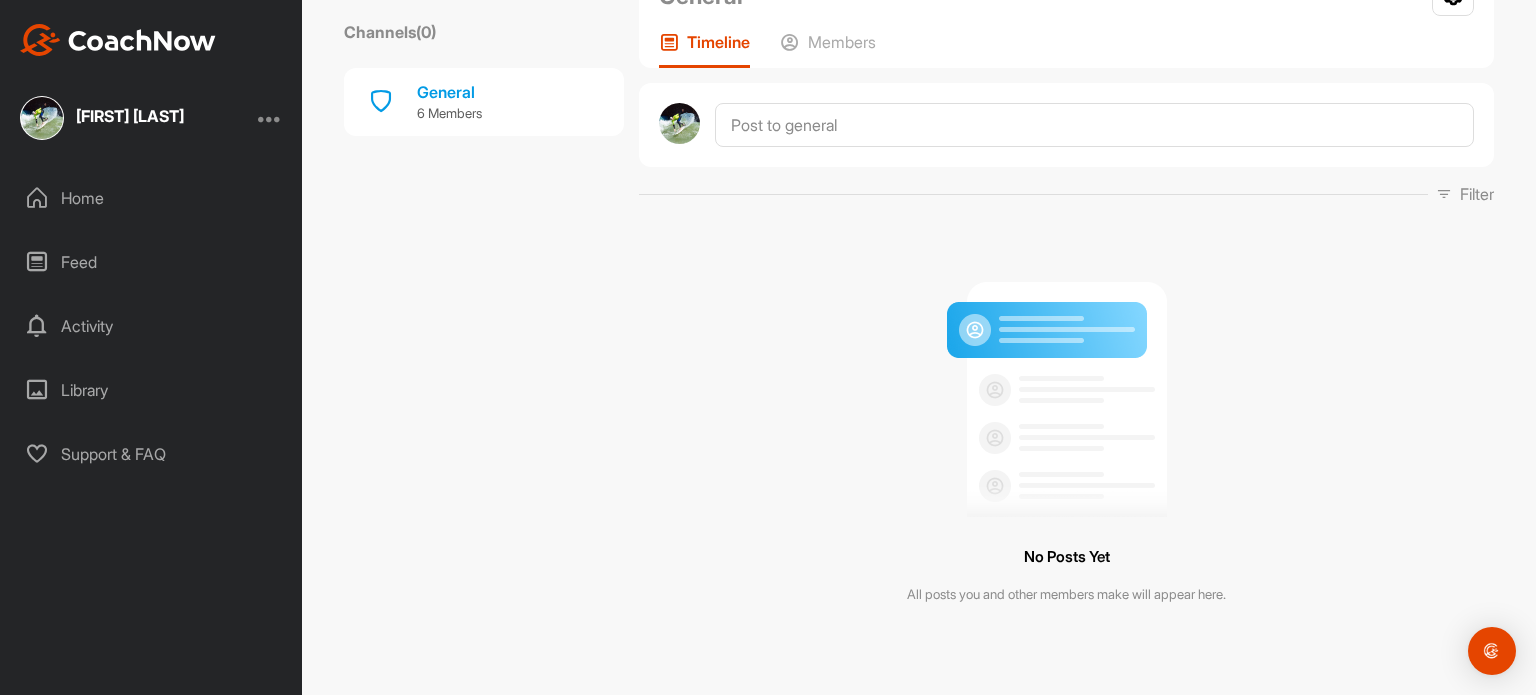 scroll, scrollTop: 0, scrollLeft: 0, axis: both 